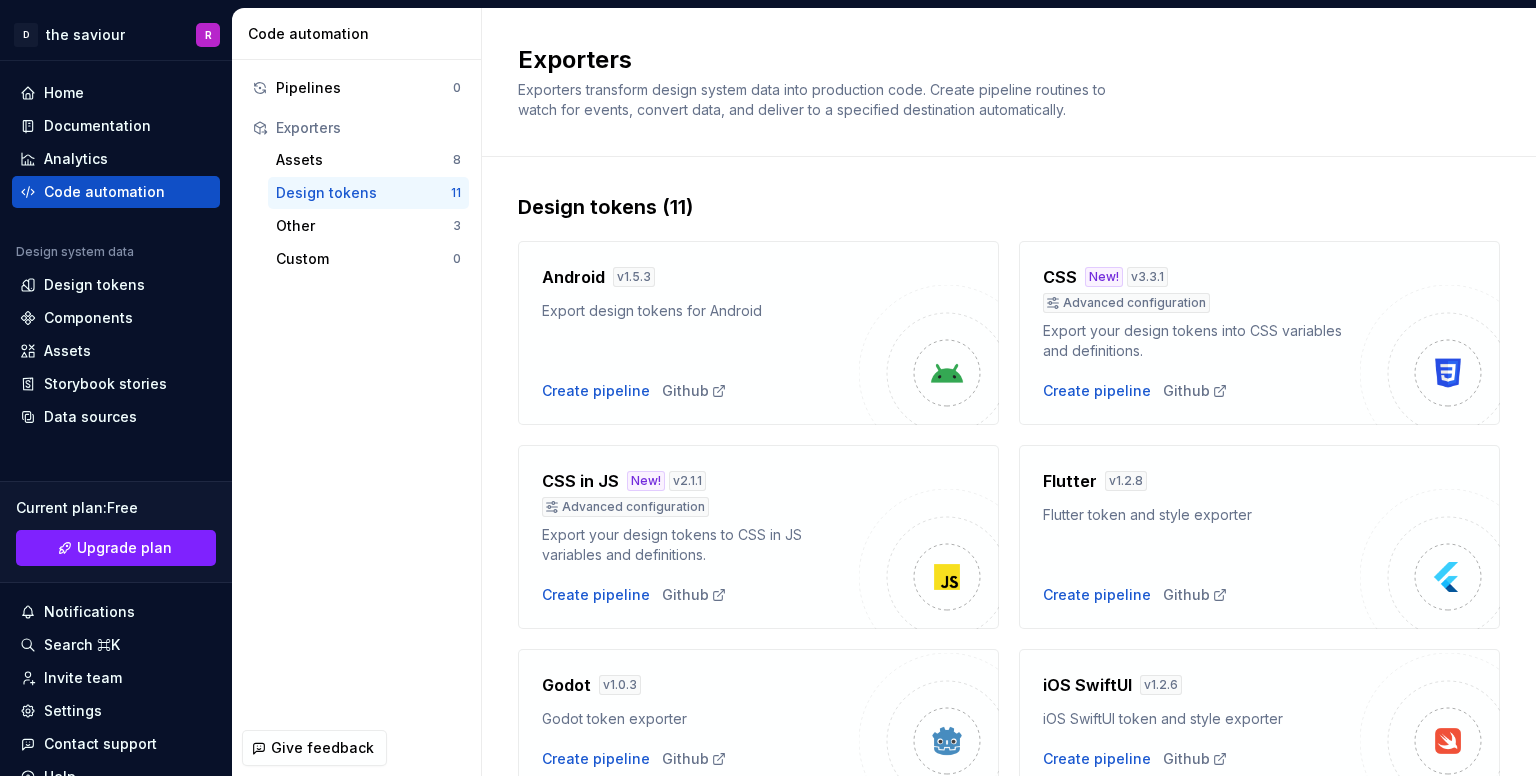scroll, scrollTop: 0, scrollLeft: 0, axis: both 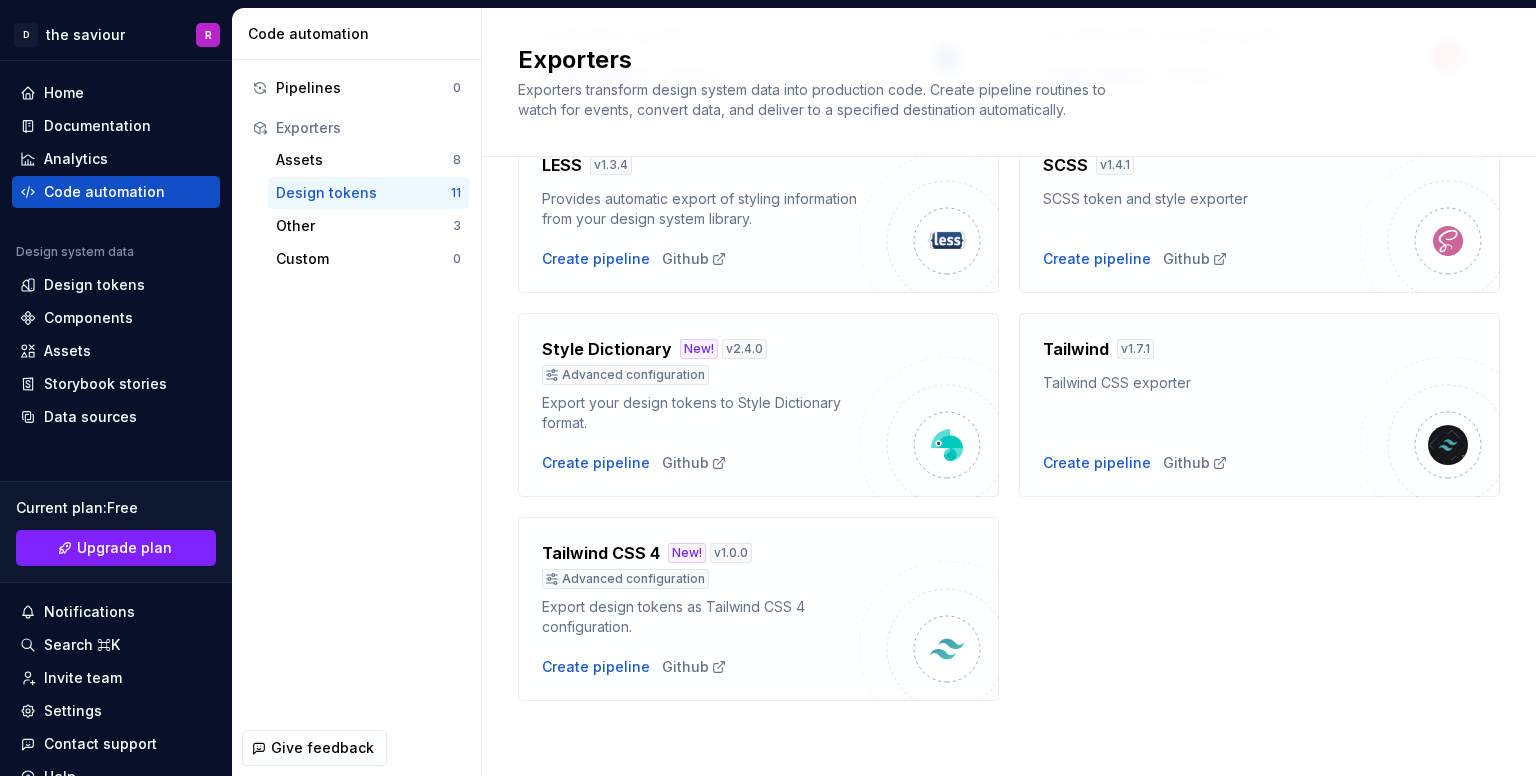 click on "Advanced configuration" at bounding box center (625, 375) 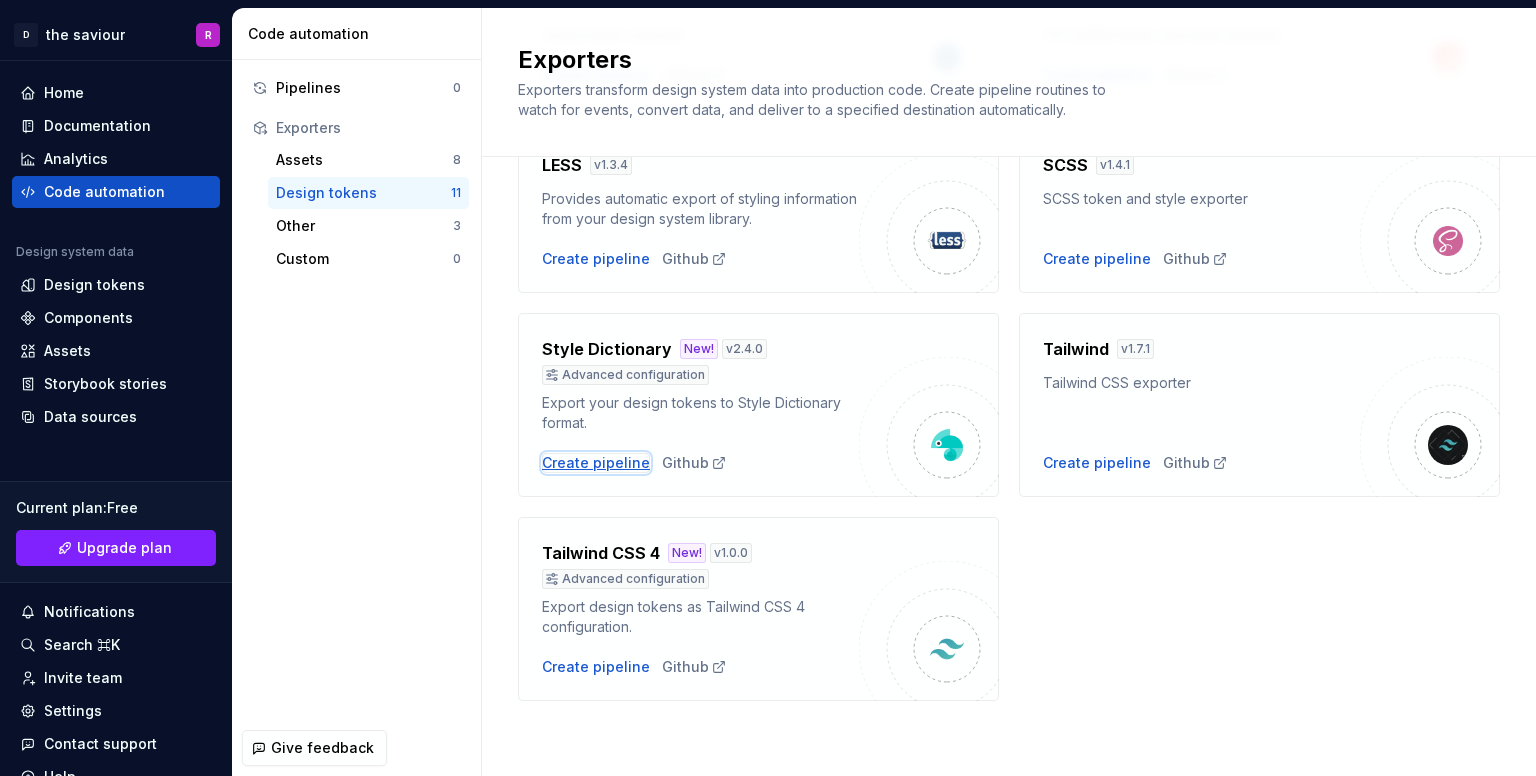 click on "Create pipeline" at bounding box center (596, 463) 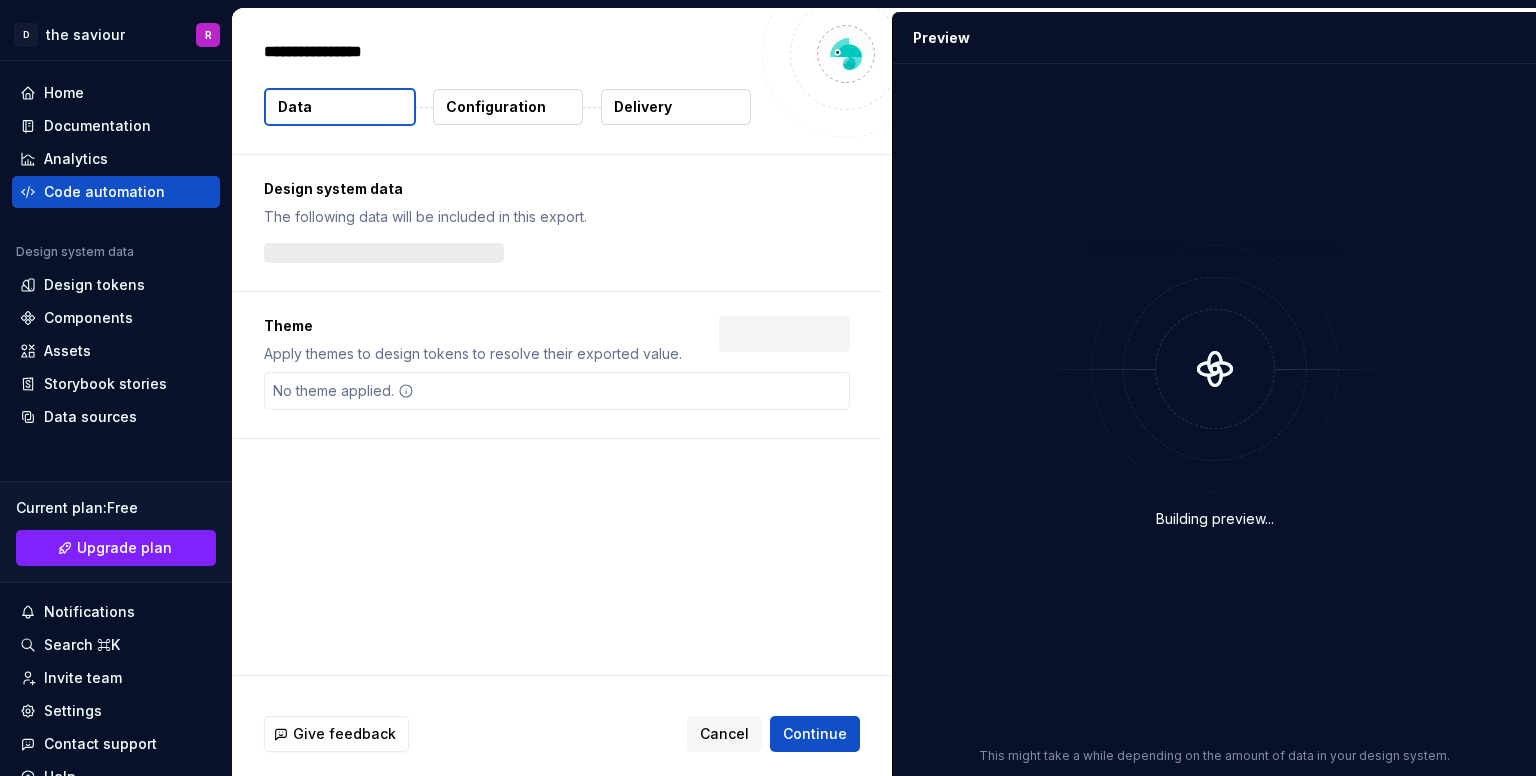 type on "*" 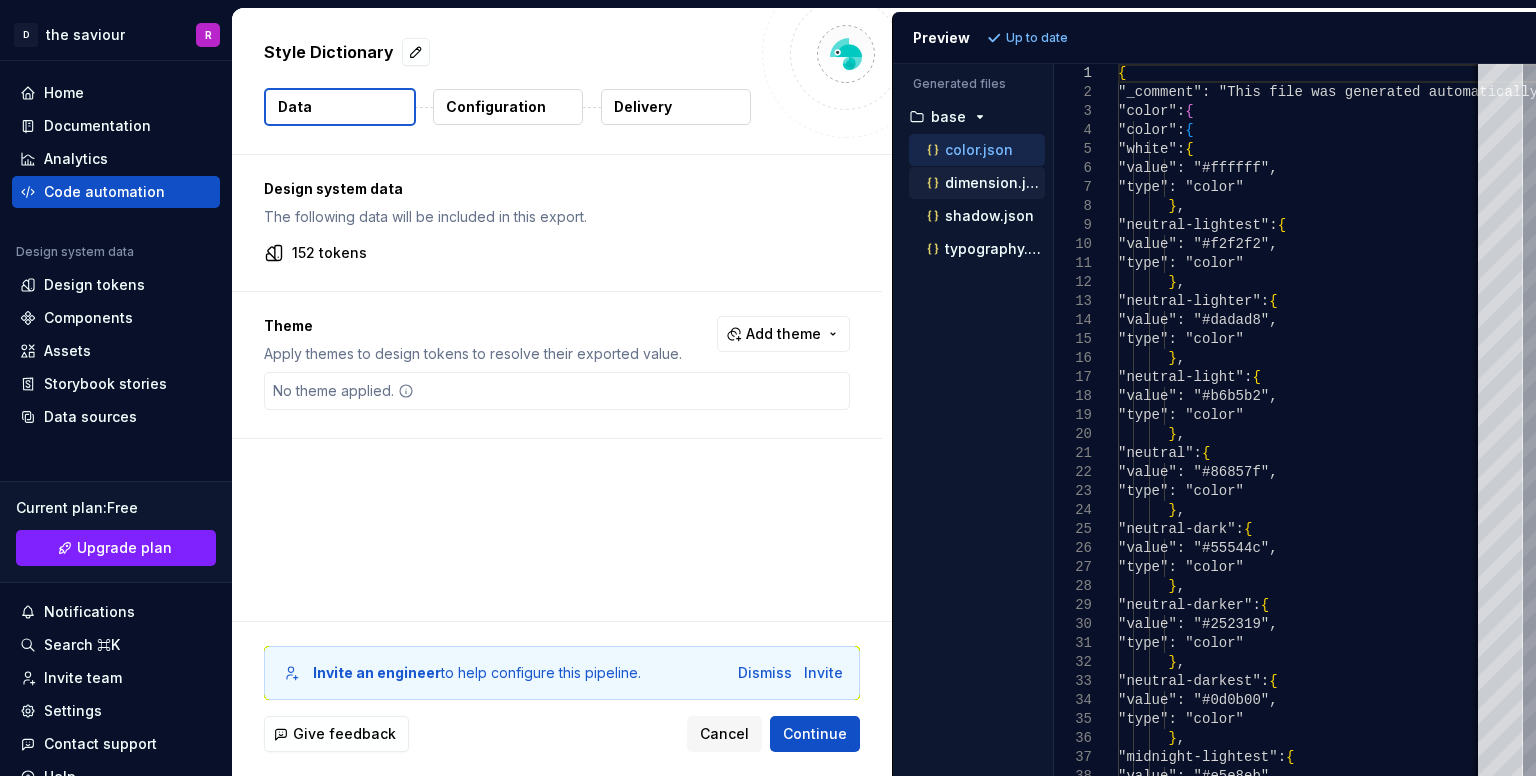 click on "dimension.json" at bounding box center (995, 183) 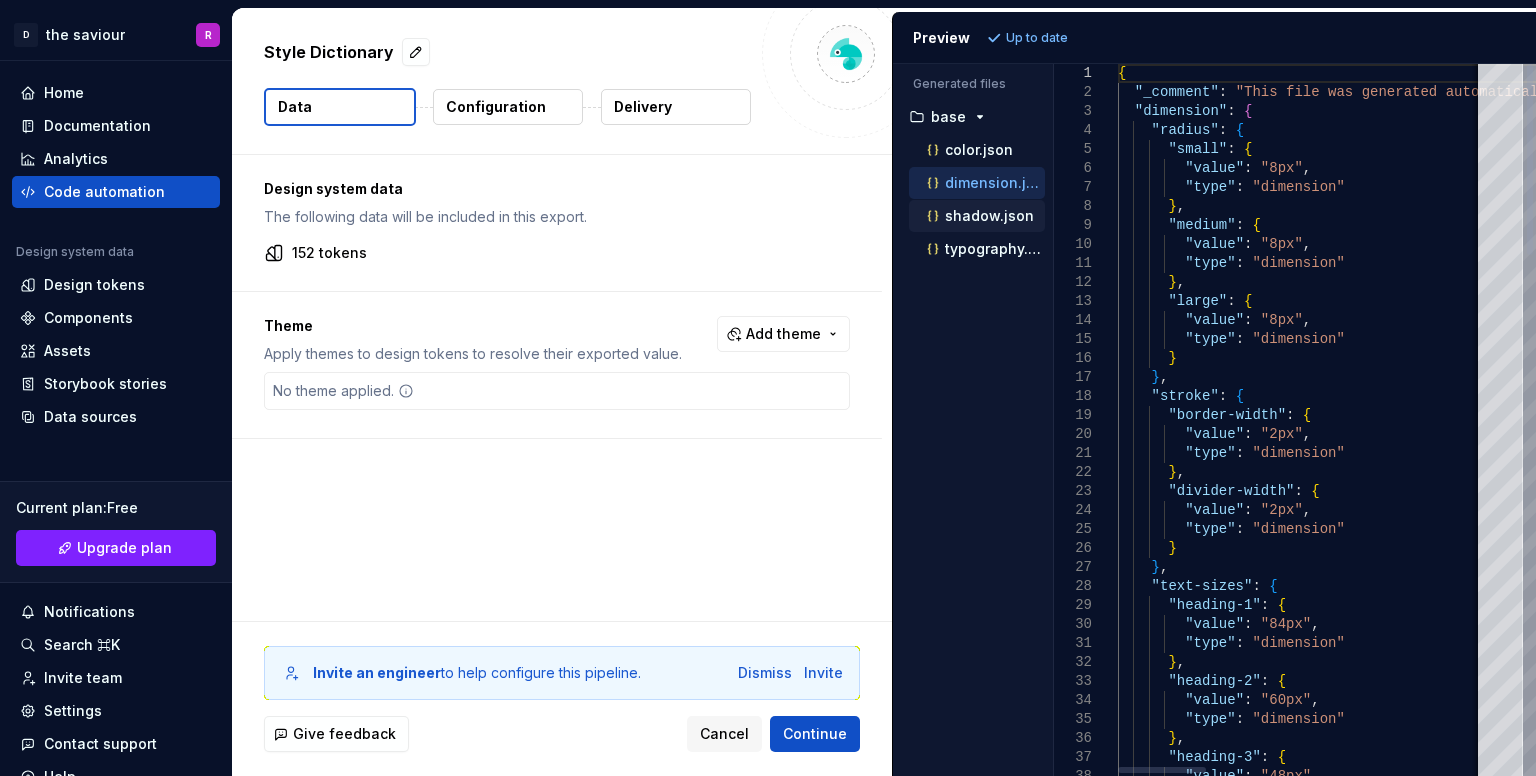 click on "shadow.json" at bounding box center [989, 216] 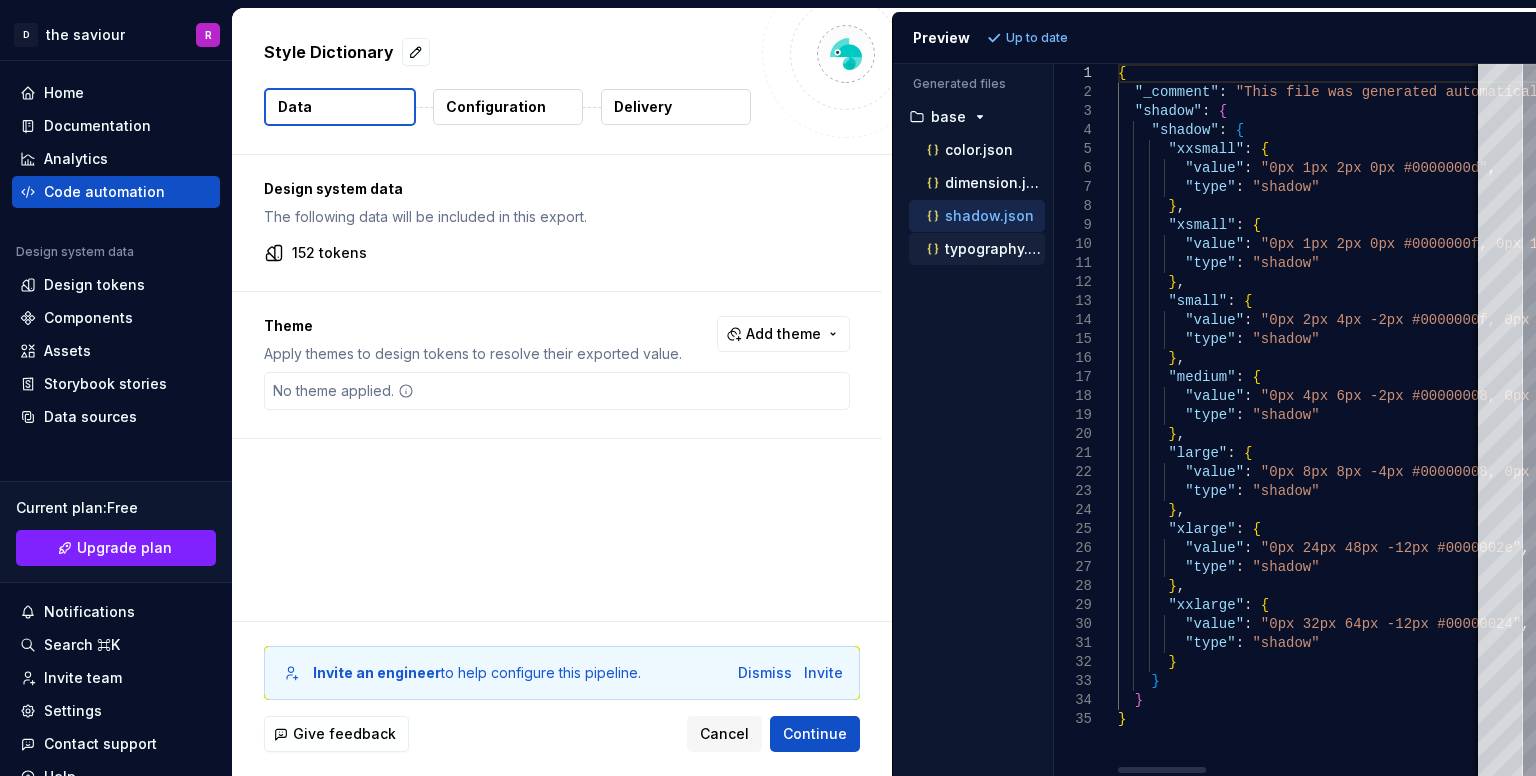 click on "typography.json" at bounding box center (995, 249) 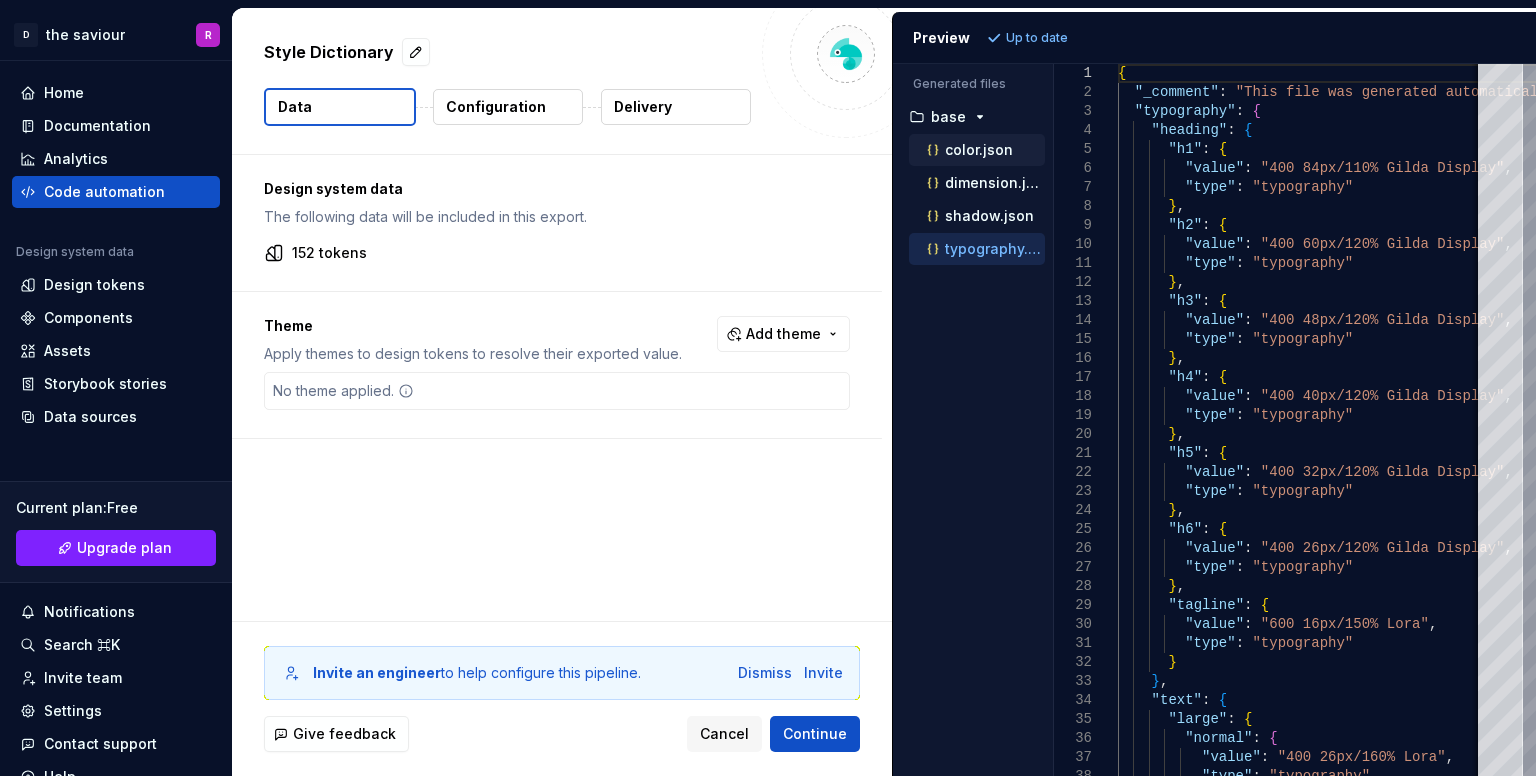 click on "color.json" at bounding box center [977, 150] 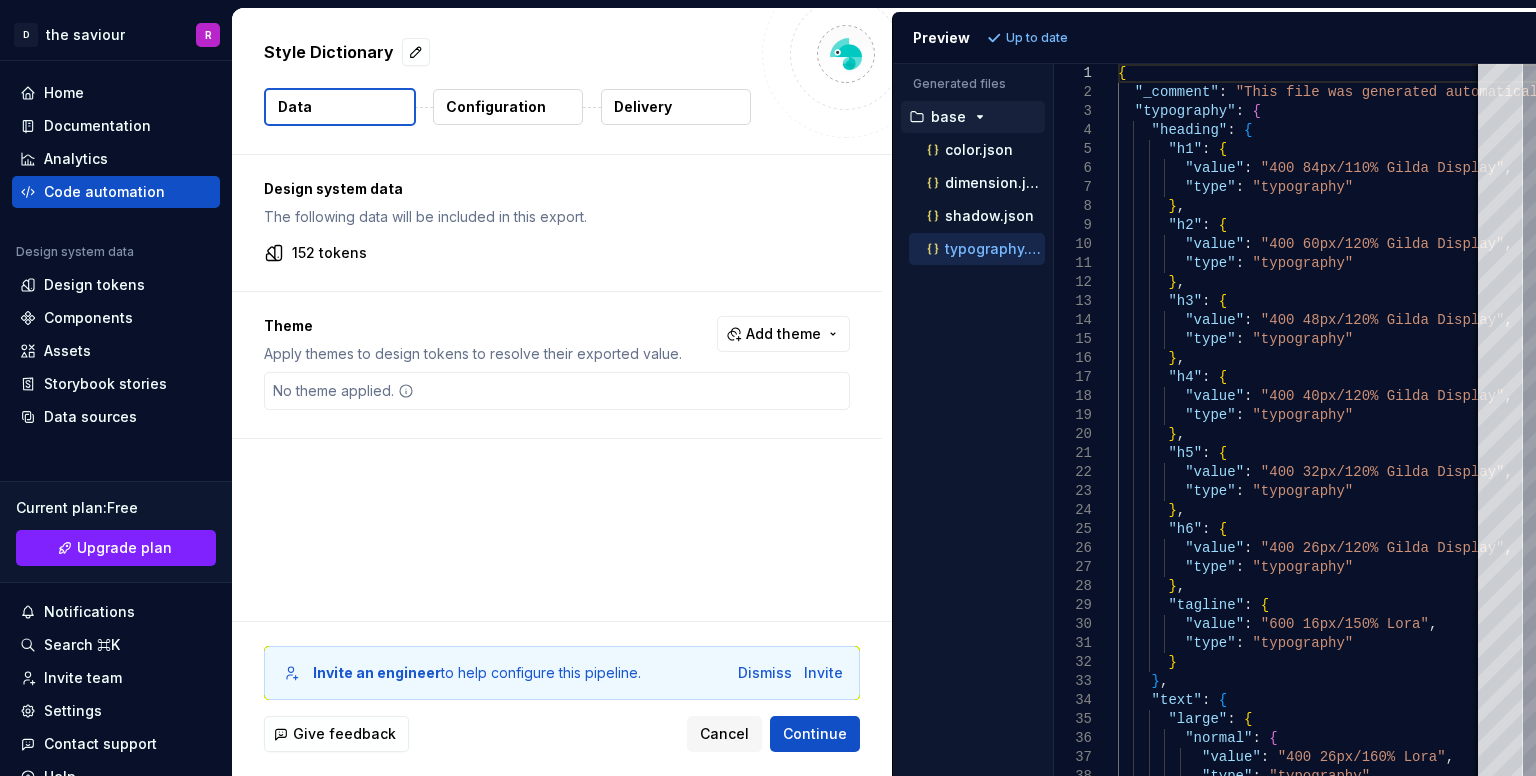 click on "base" at bounding box center [948, 117] 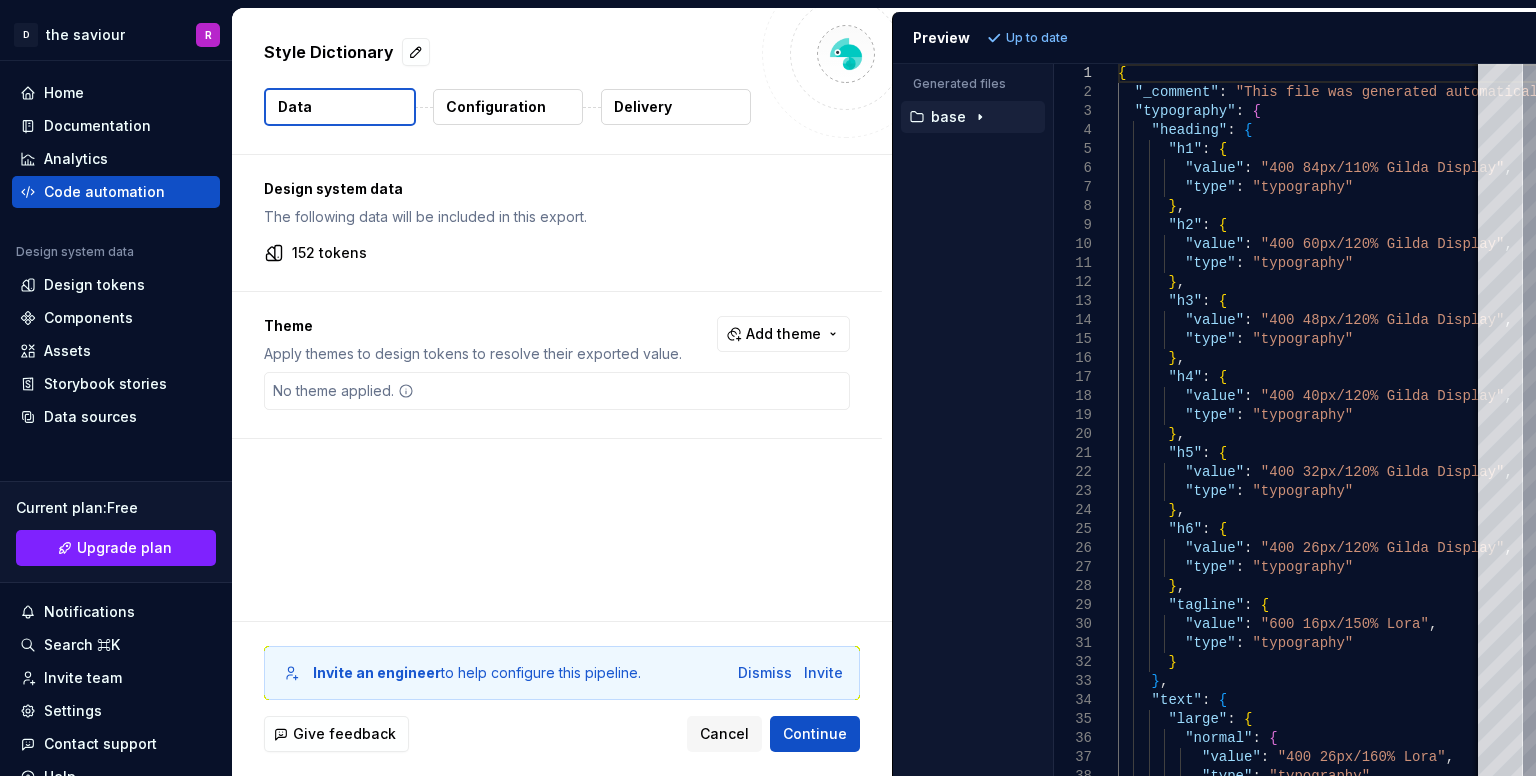 click 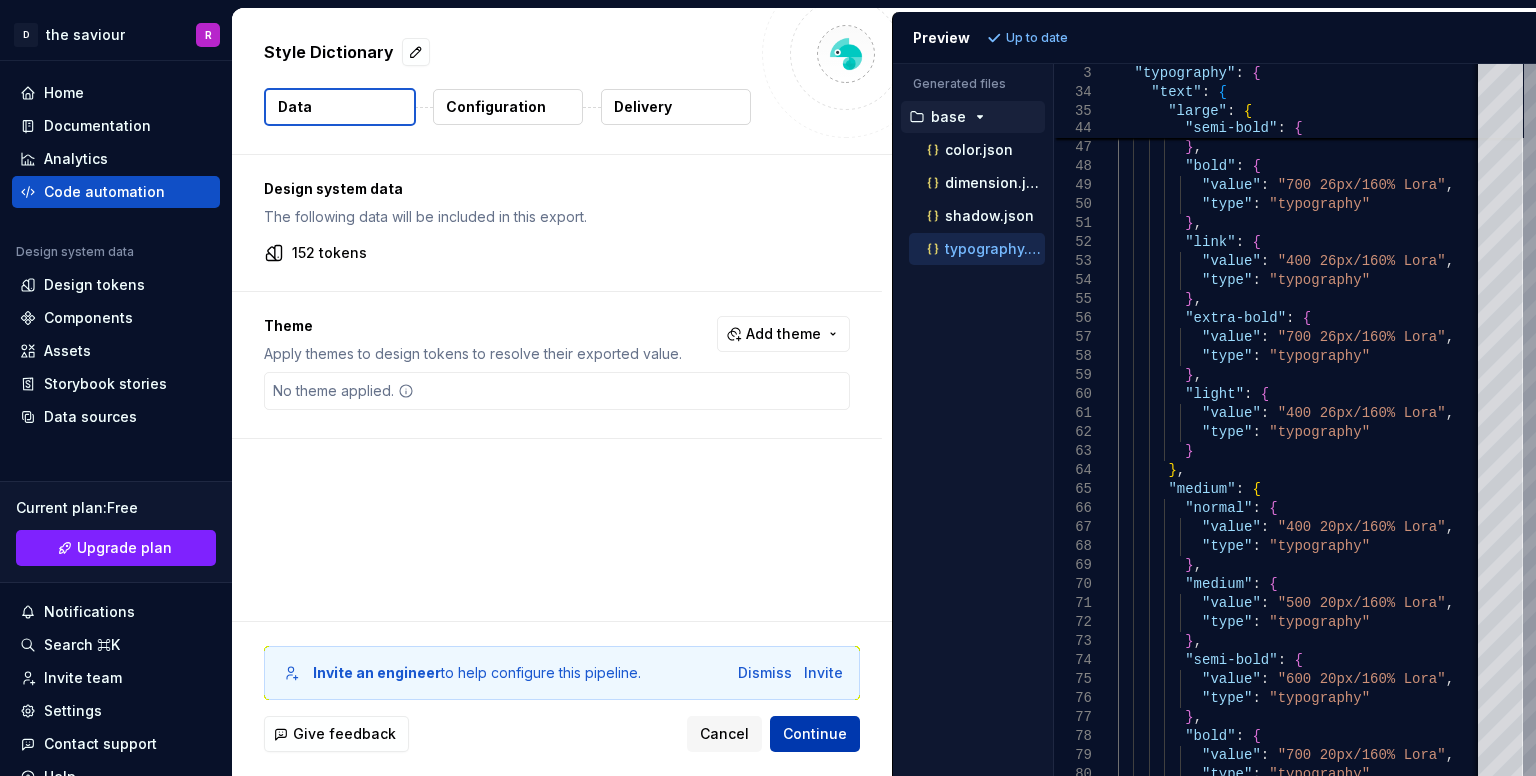 click on "Continue" at bounding box center (815, 734) 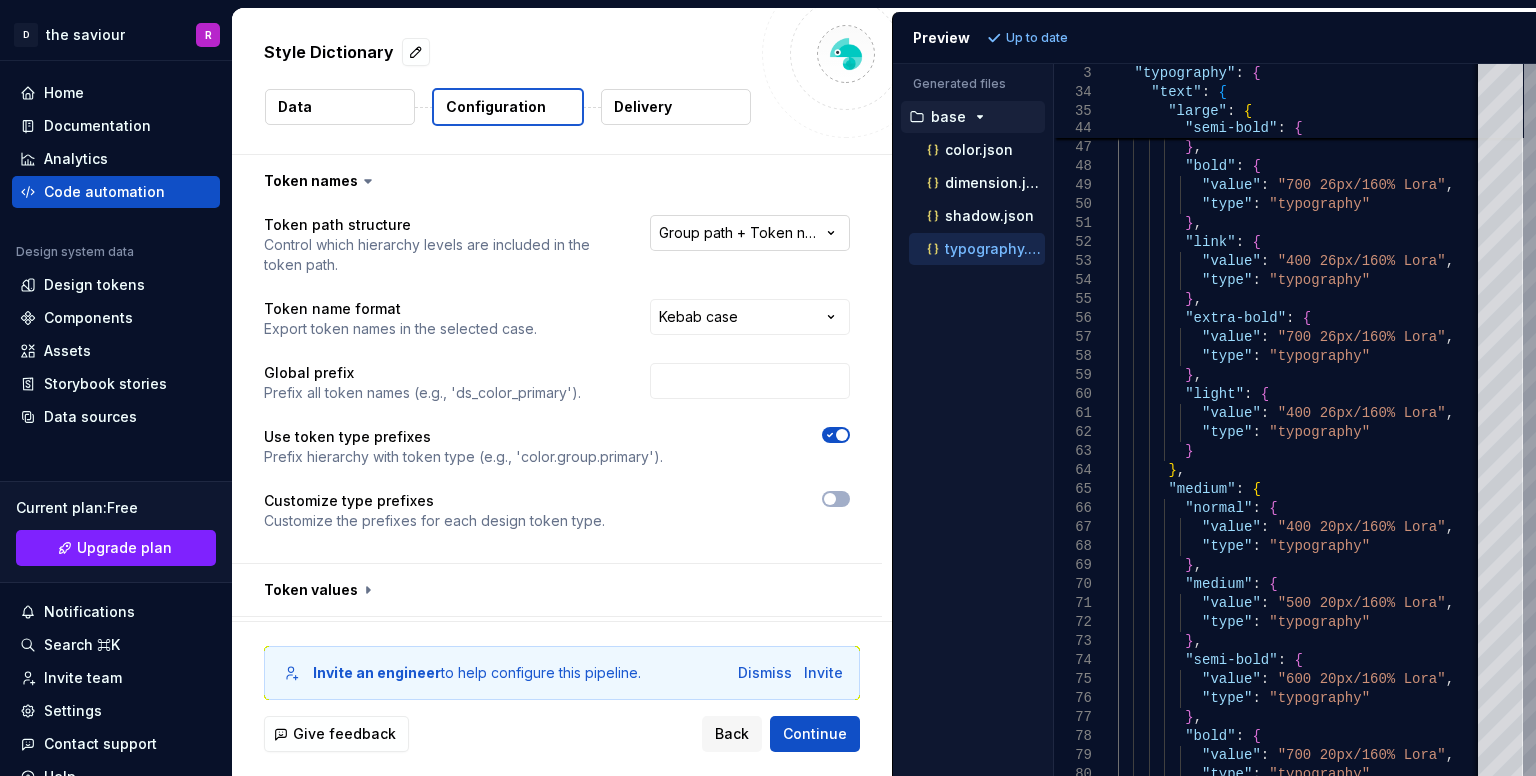 click on "**********" at bounding box center [768, 388] 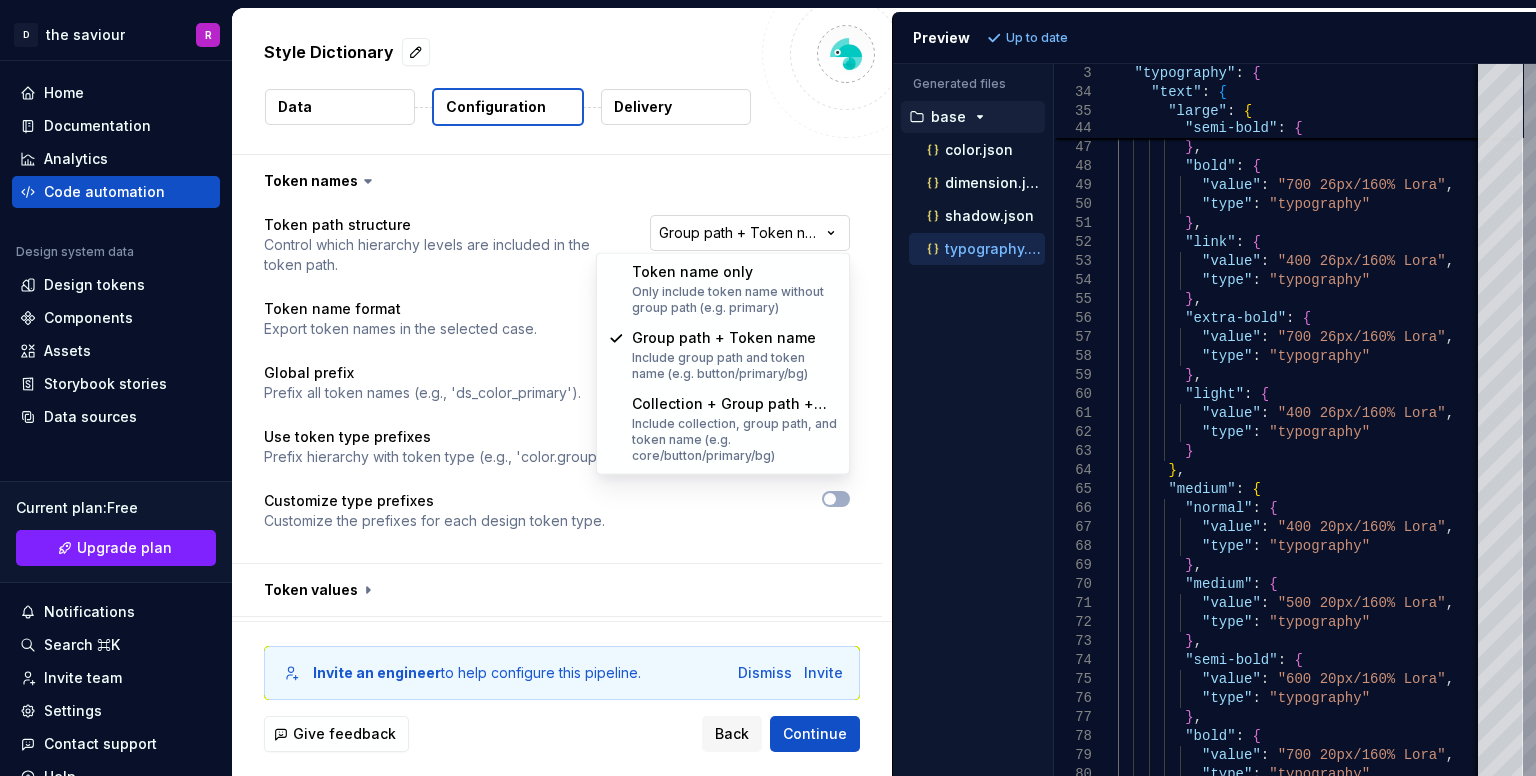 click on "**********" at bounding box center (768, 388) 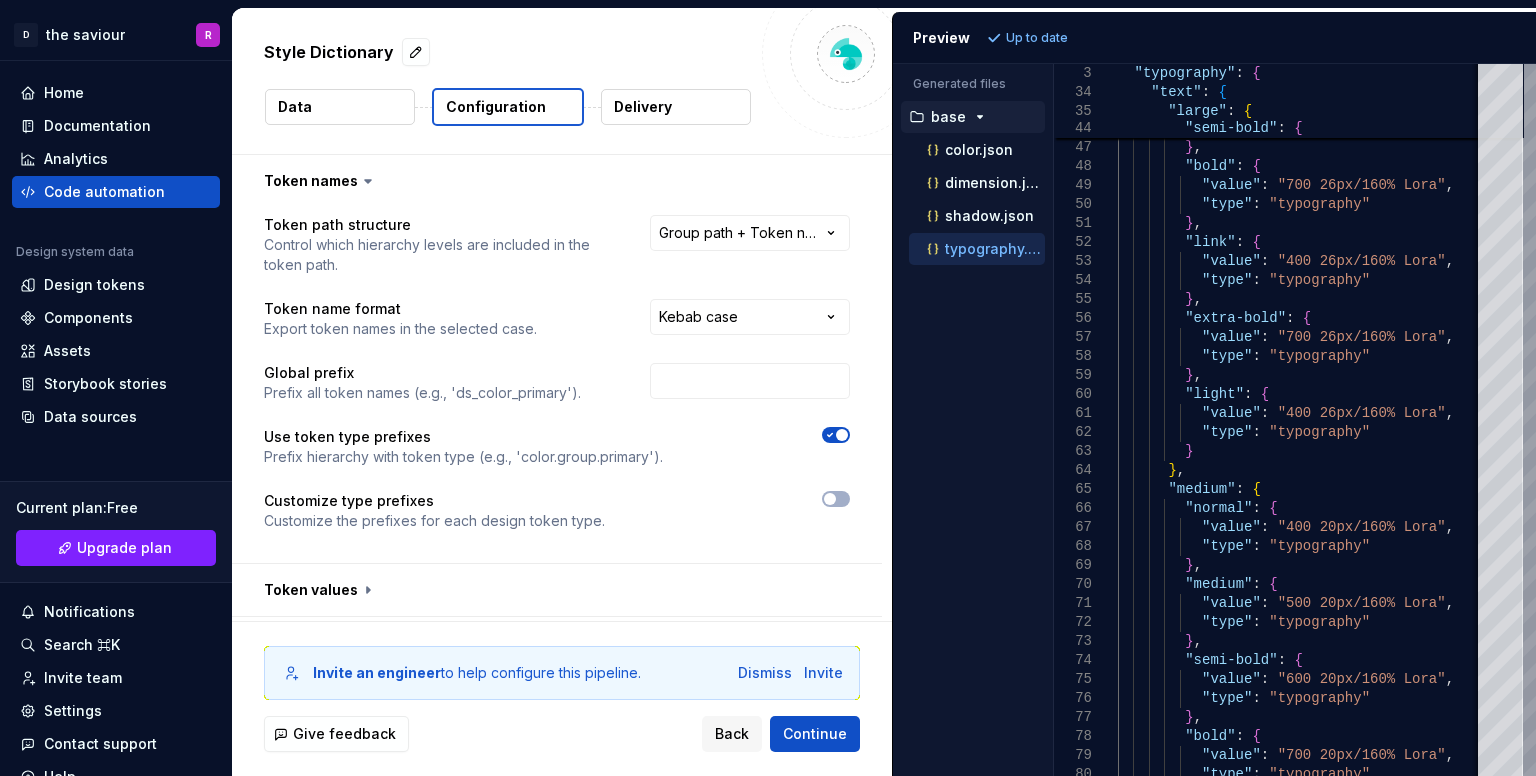 click on "**********" at bounding box center [768, 388] 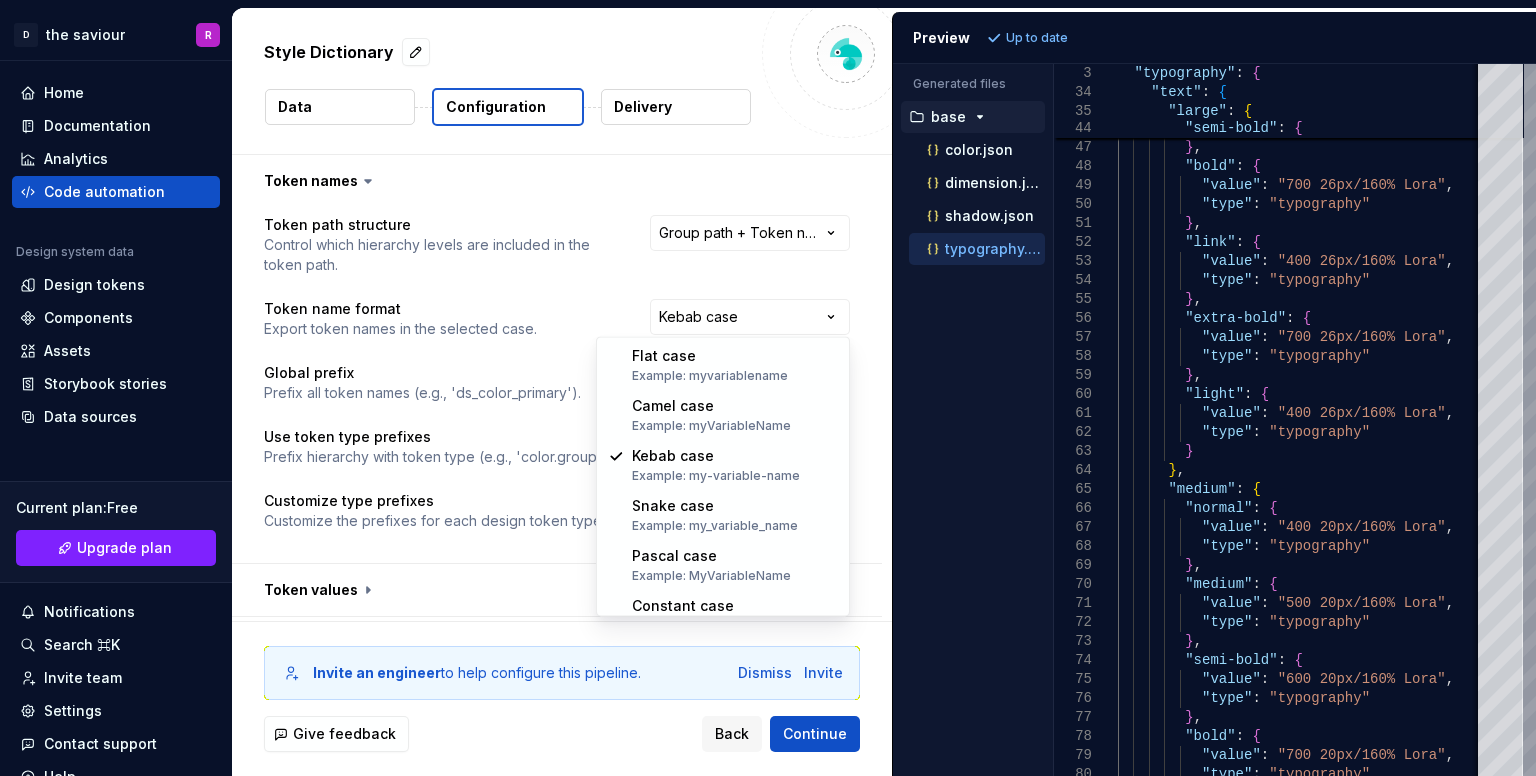 select on "*********" 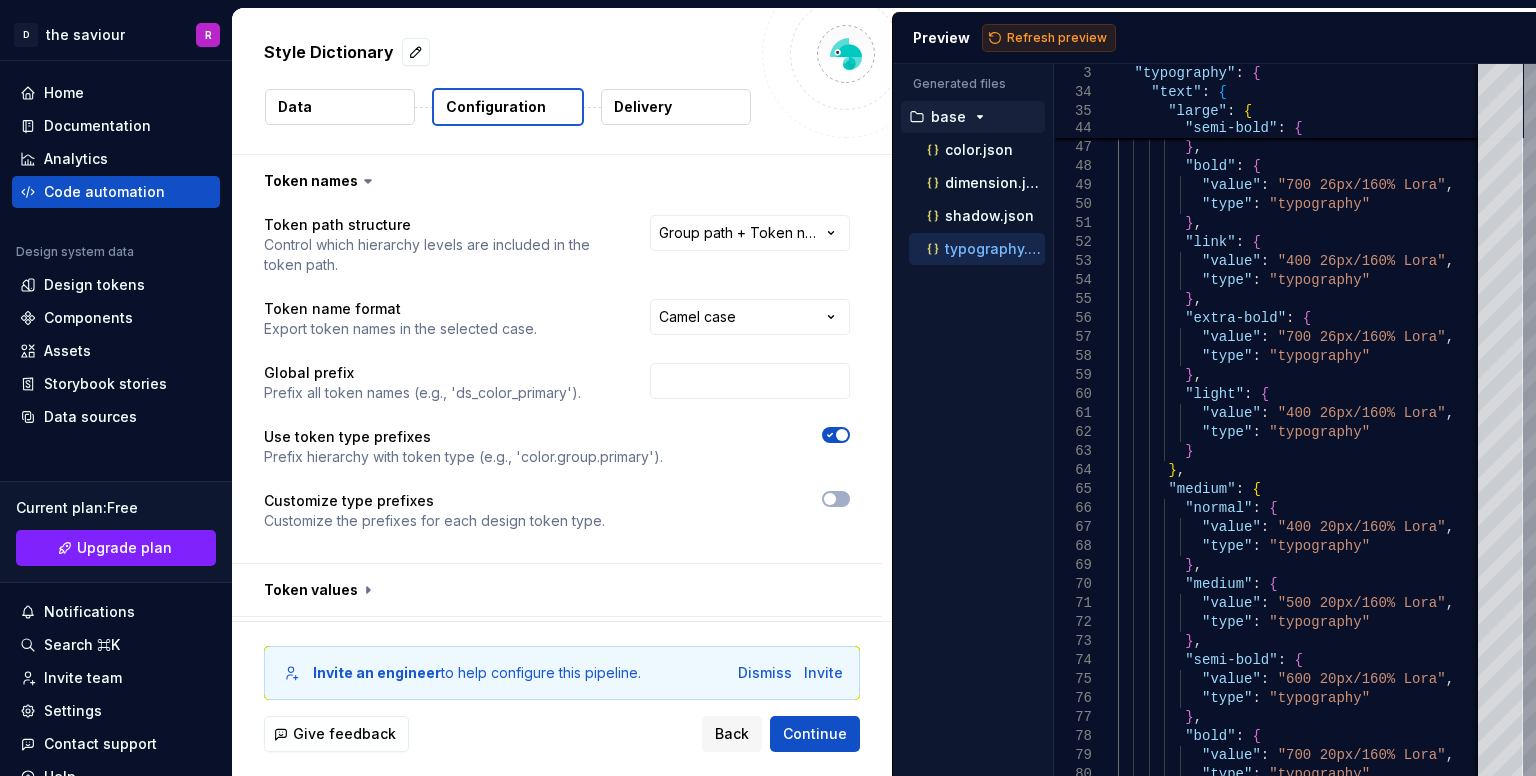 click on "Refresh preview" at bounding box center [1049, 38] 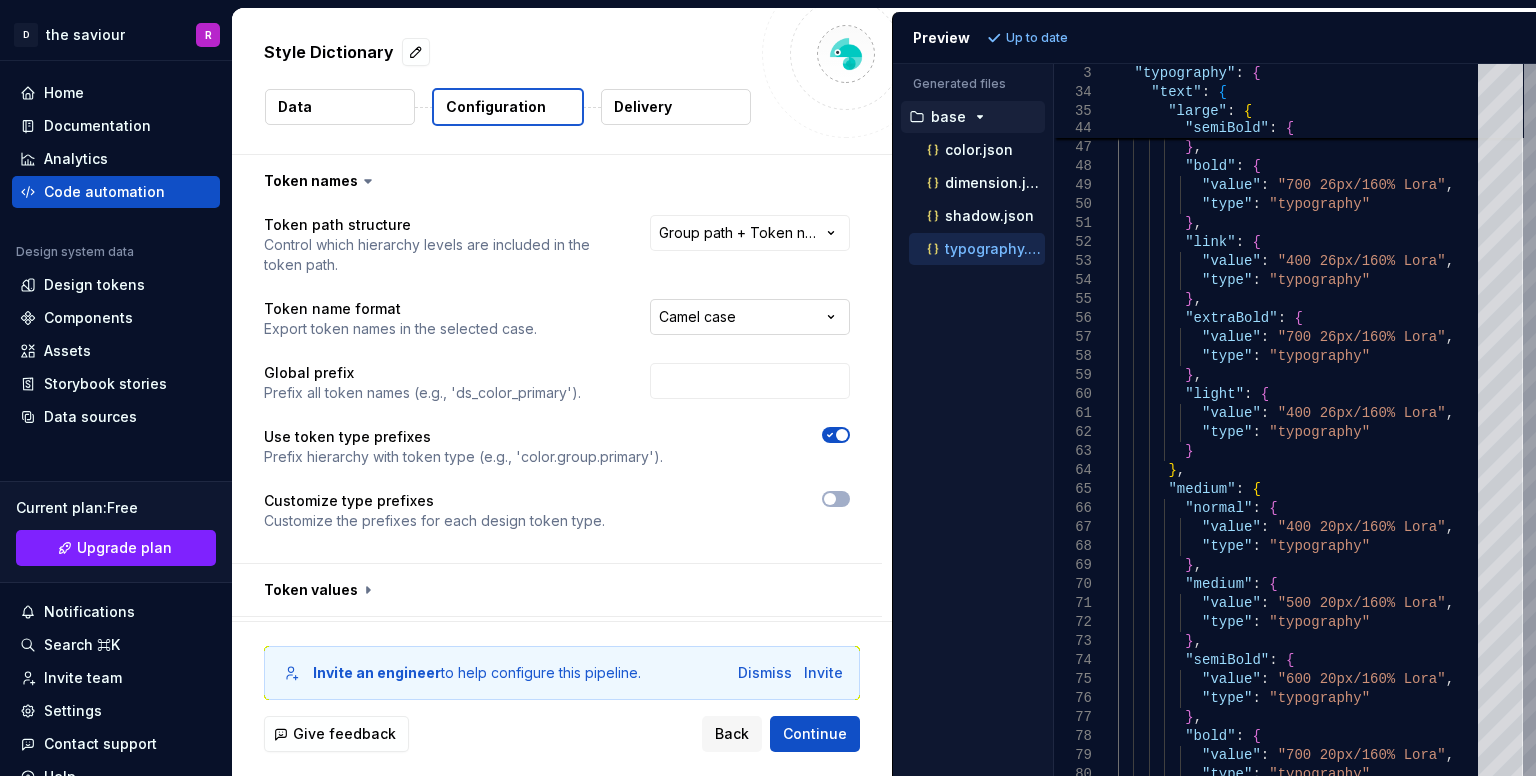 click on "**********" at bounding box center [768, 388] 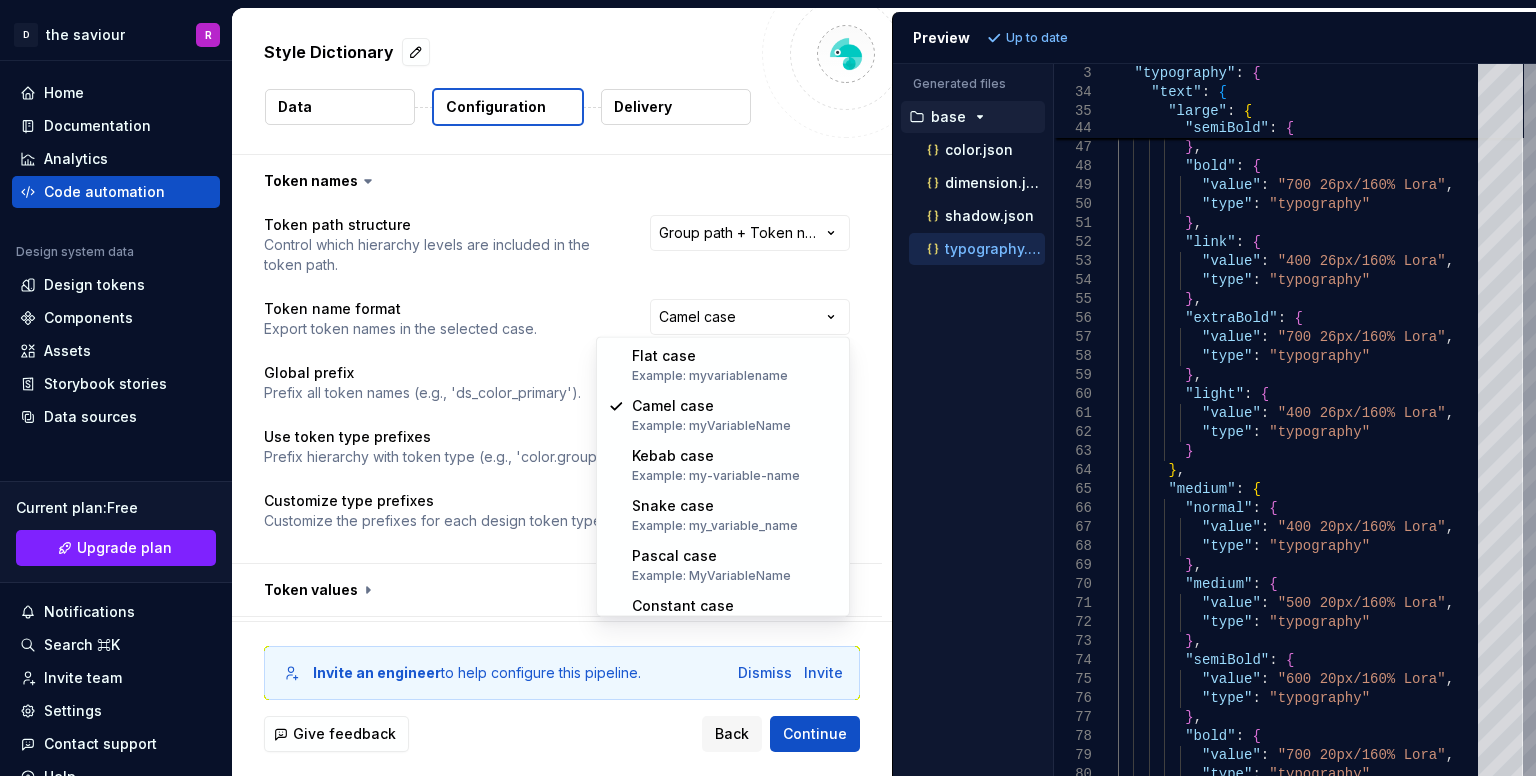 click on "**********" at bounding box center (768, 388) 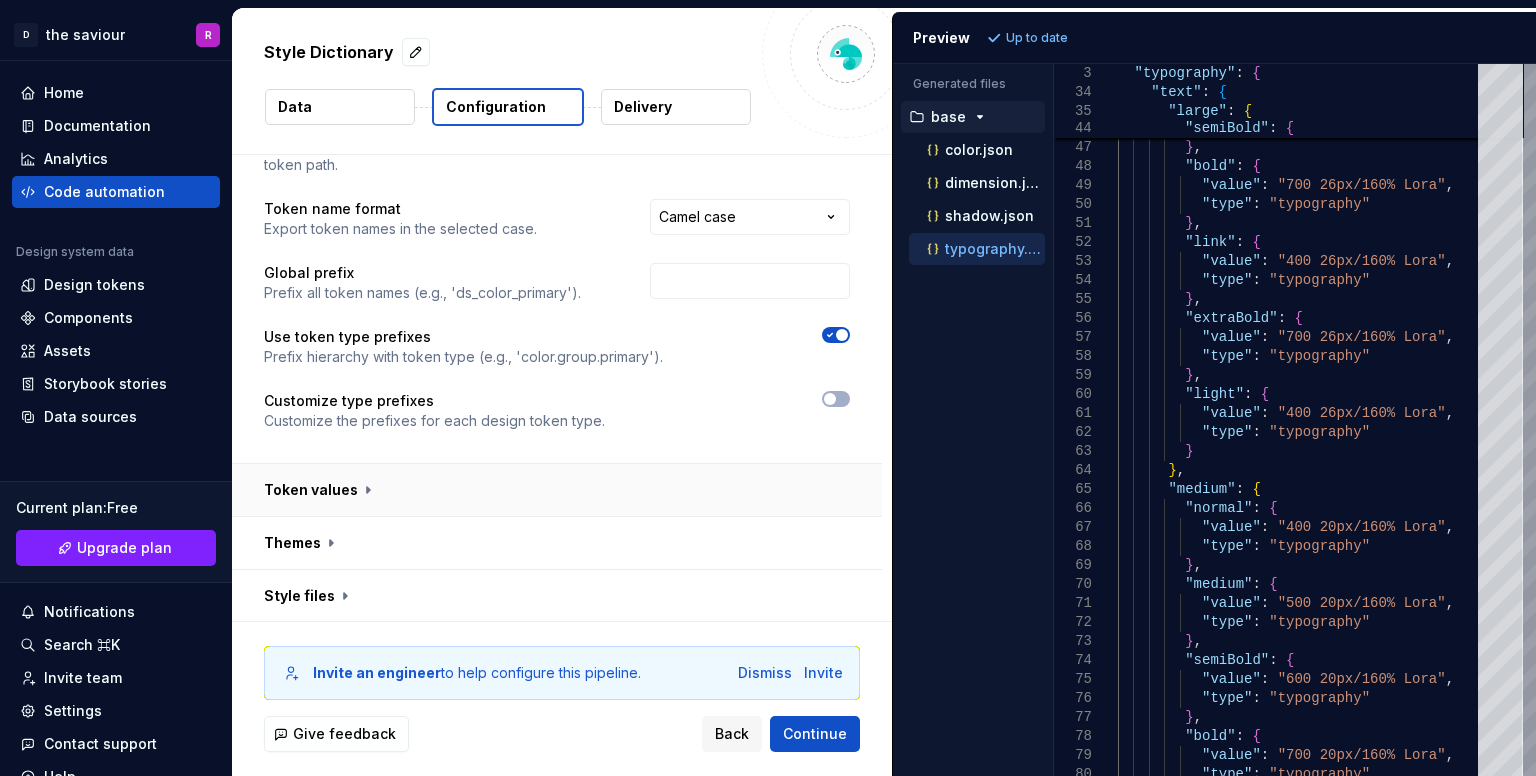 scroll, scrollTop: 152, scrollLeft: 0, axis: vertical 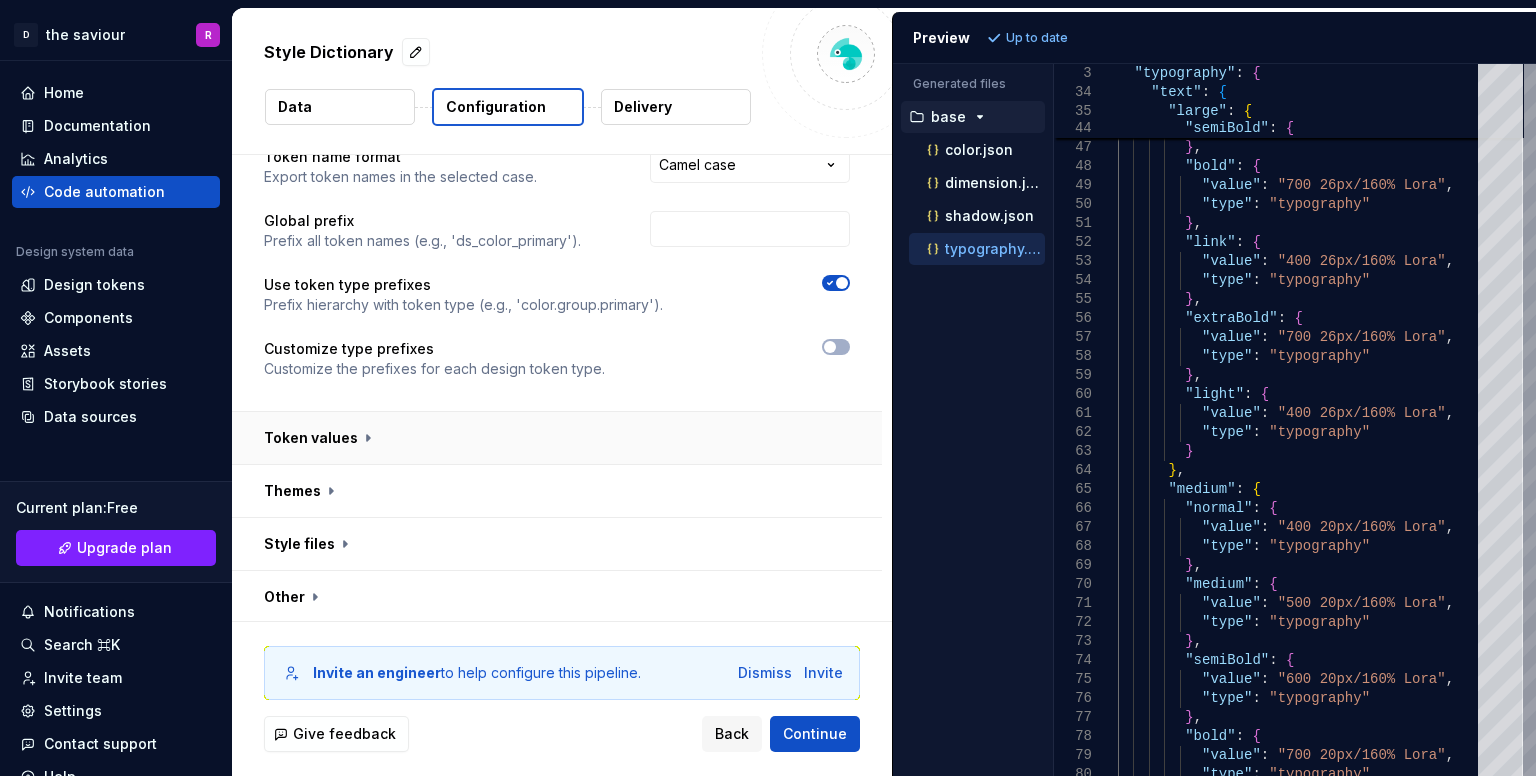 click at bounding box center [557, 438] 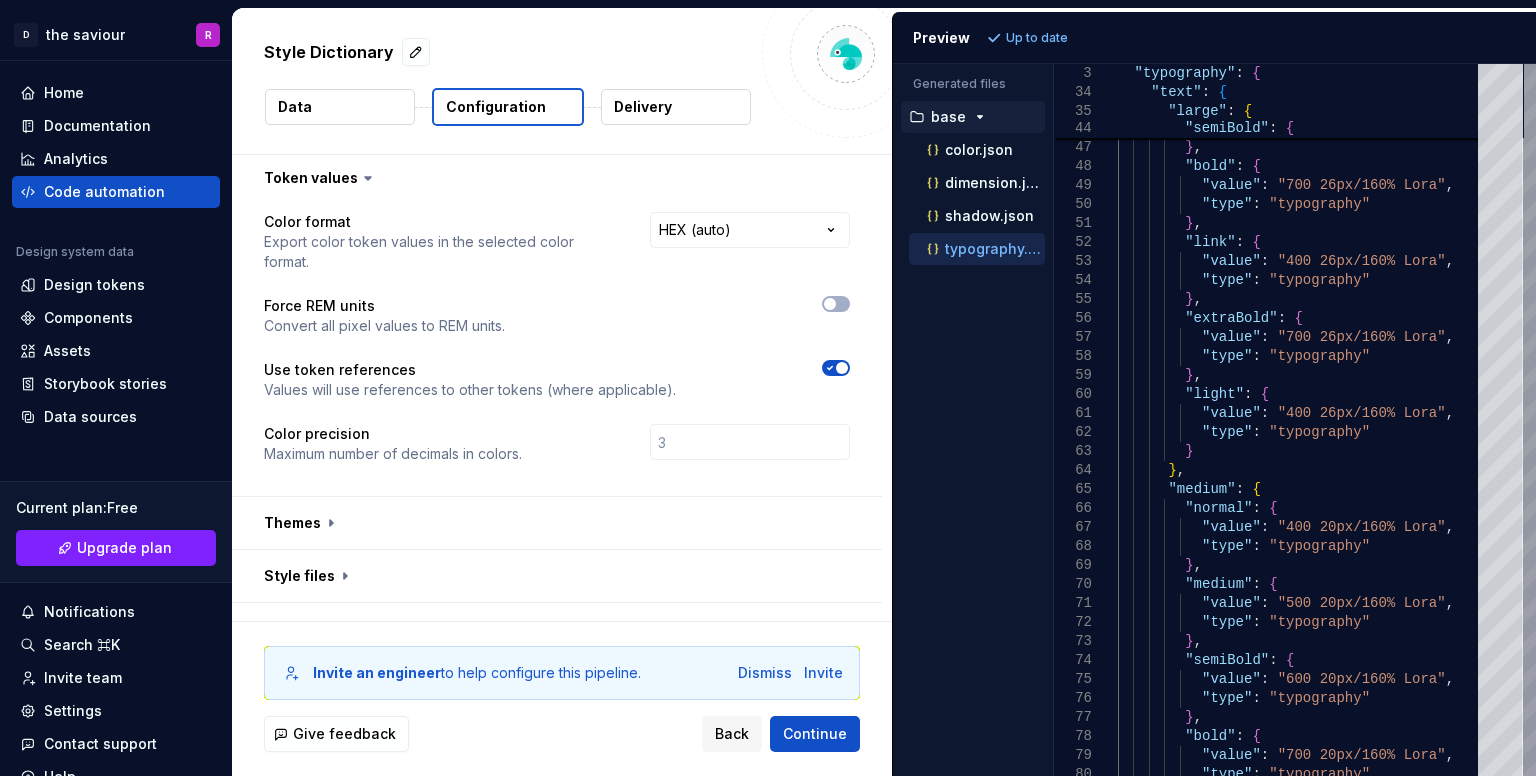 scroll, scrollTop: 444, scrollLeft: 0, axis: vertical 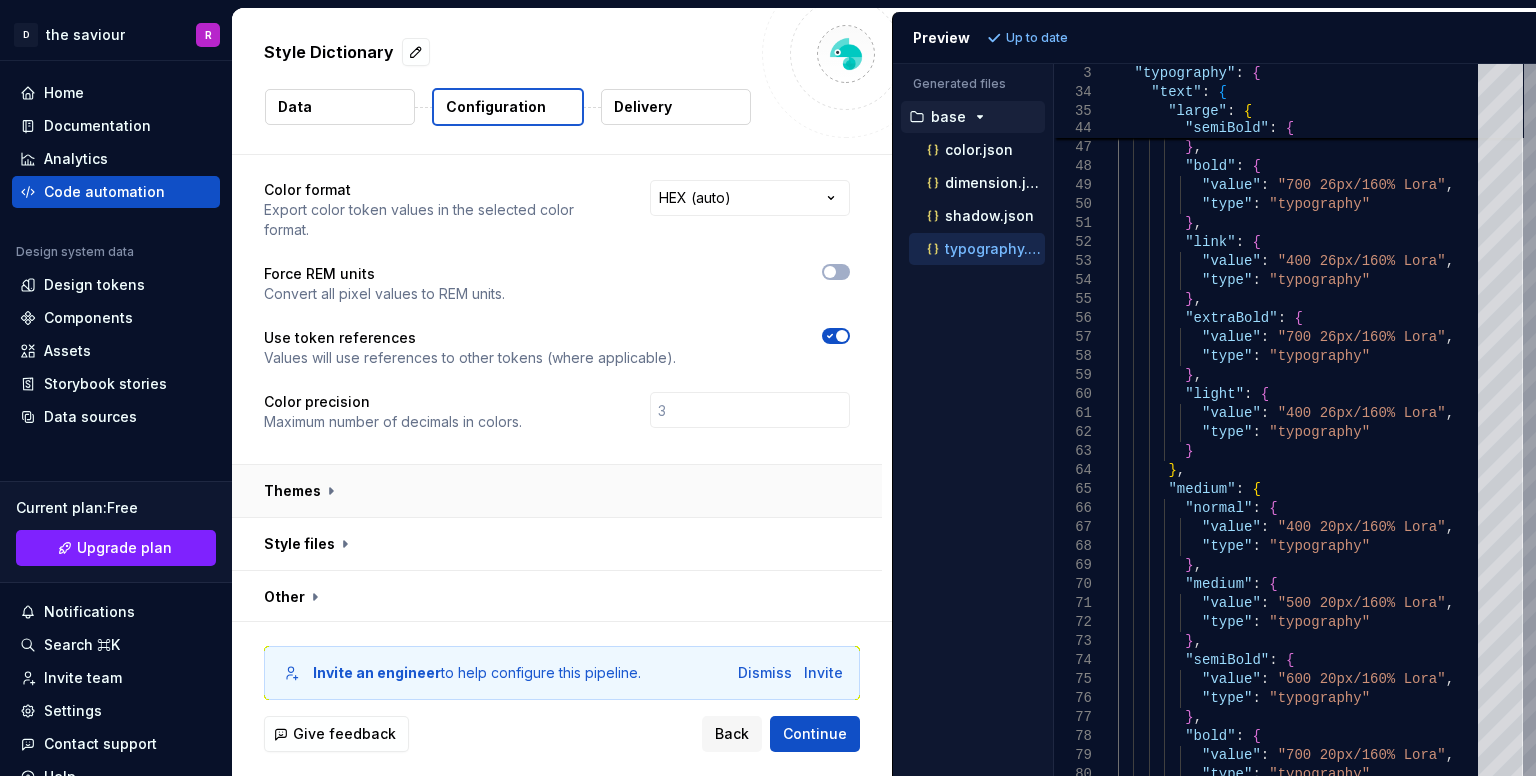 click at bounding box center [557, 491] 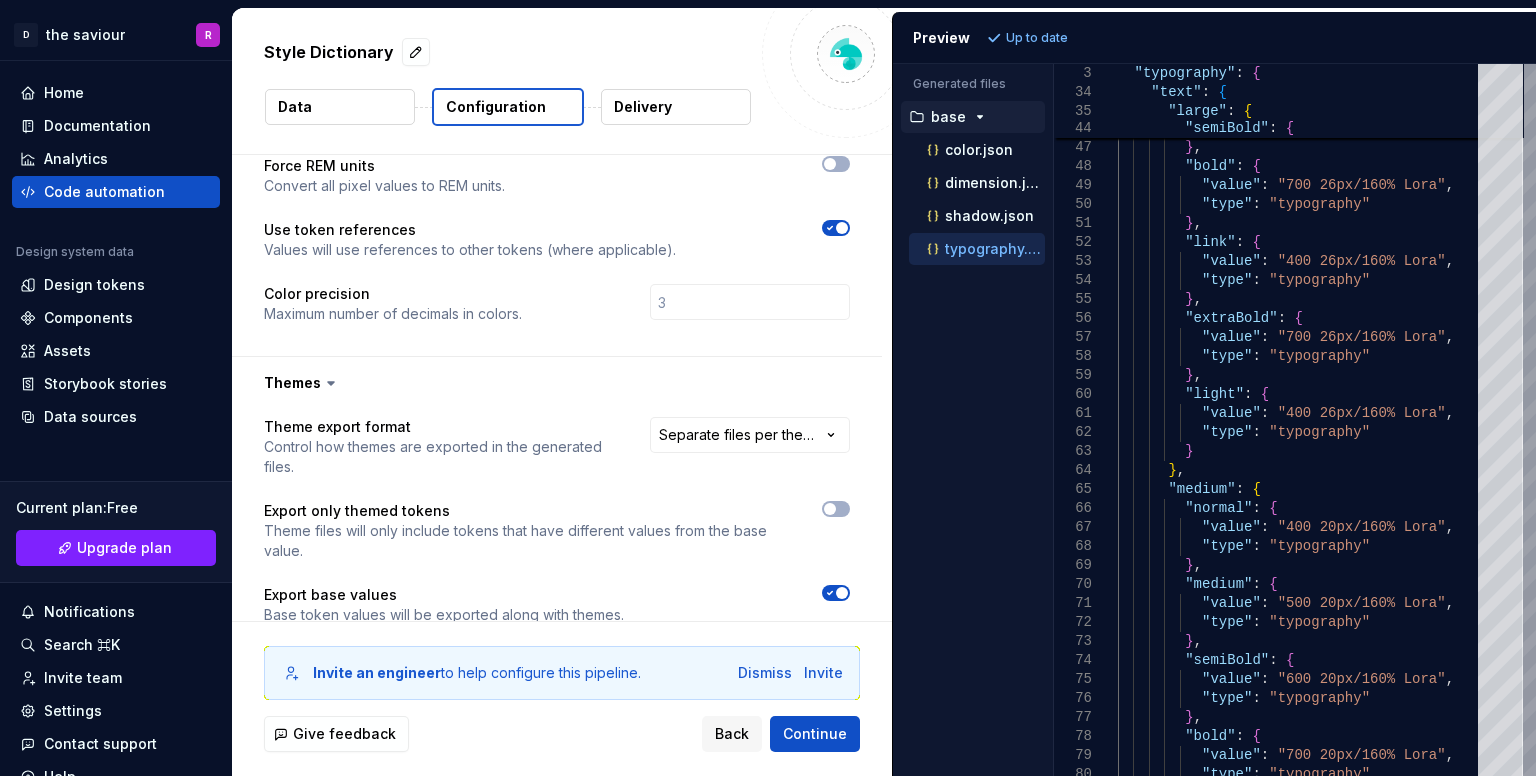 scroll, scrollTop: 692, scrollLeft: 0, axis: vertical 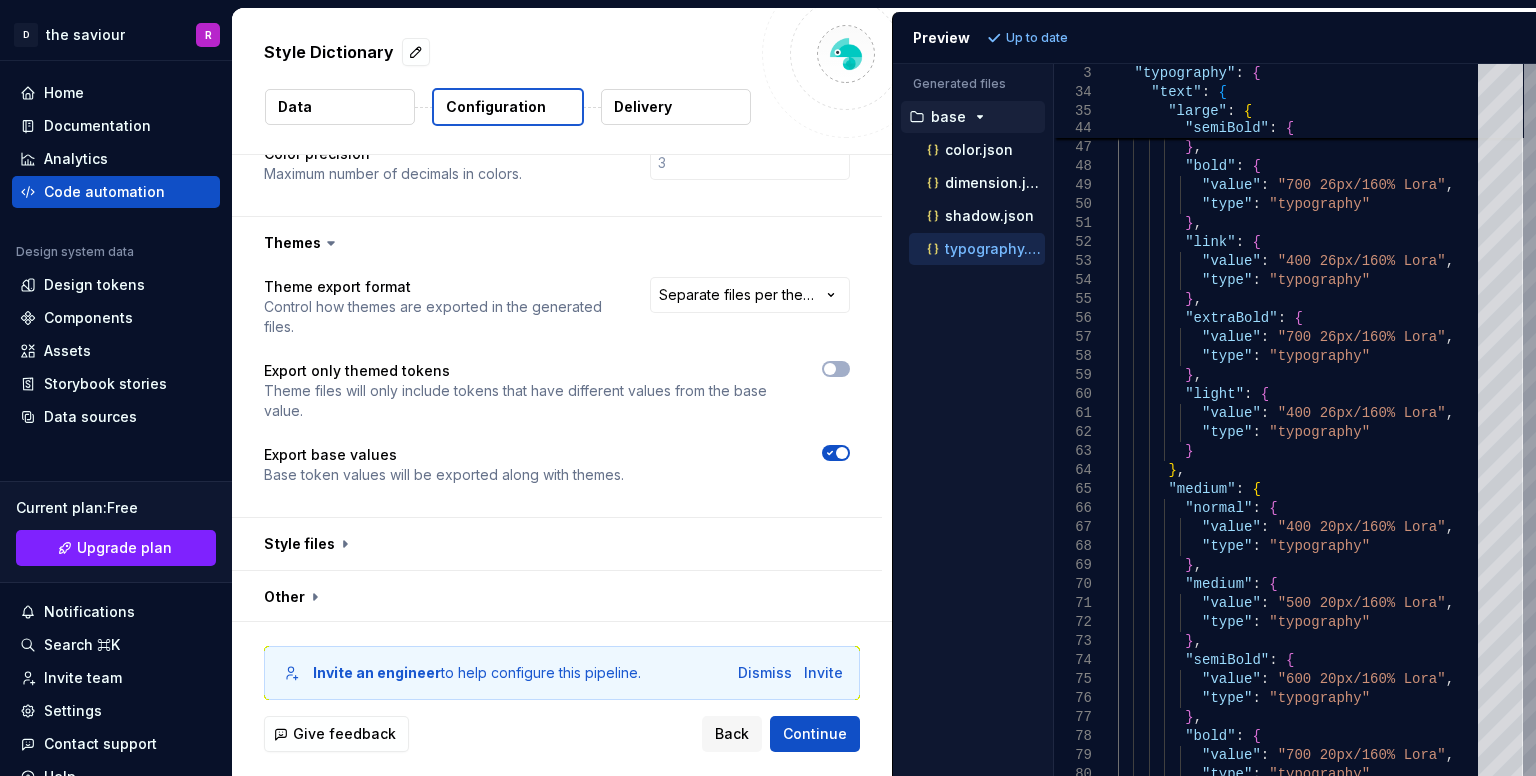 click 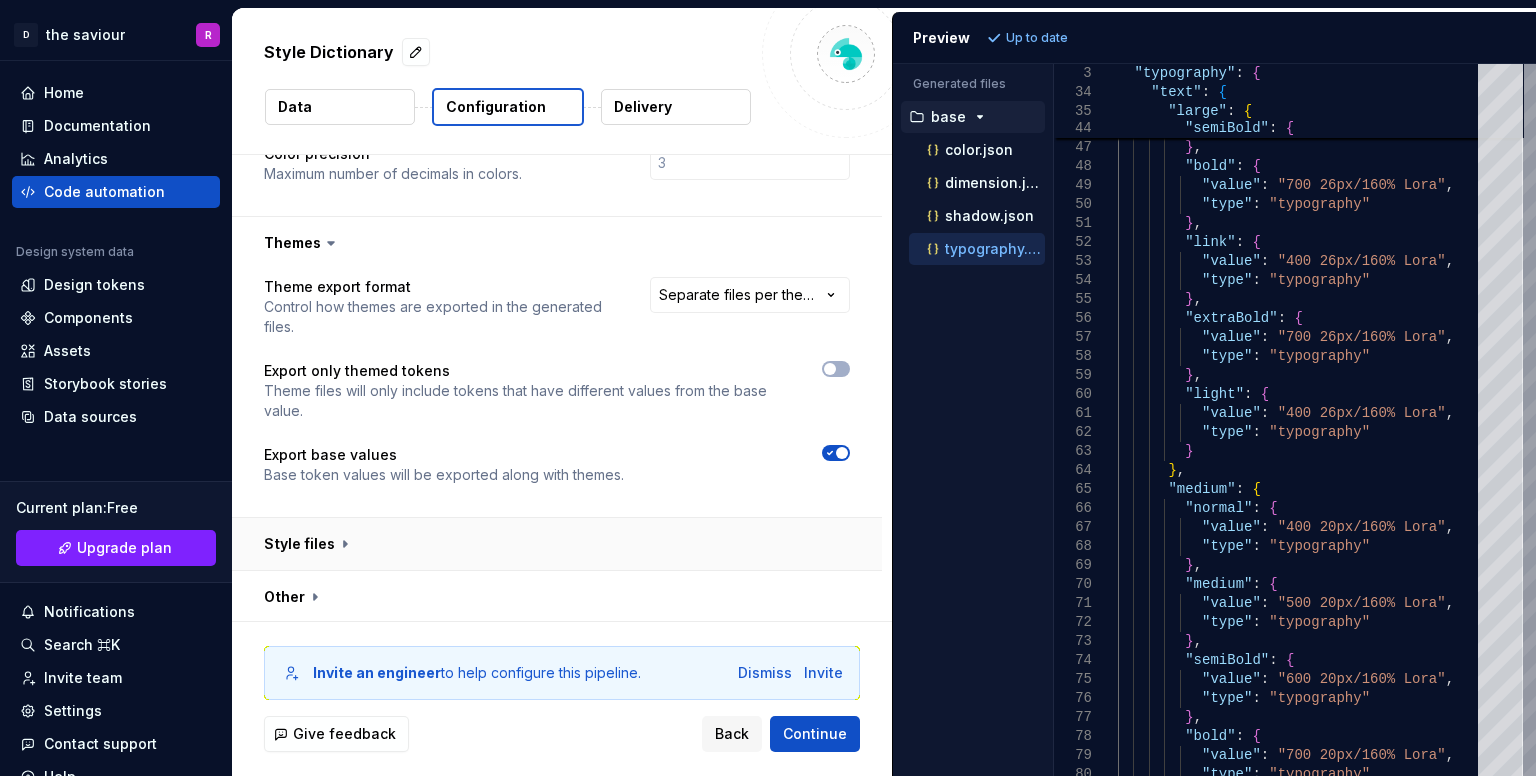 click at bounding box center [557, 544] 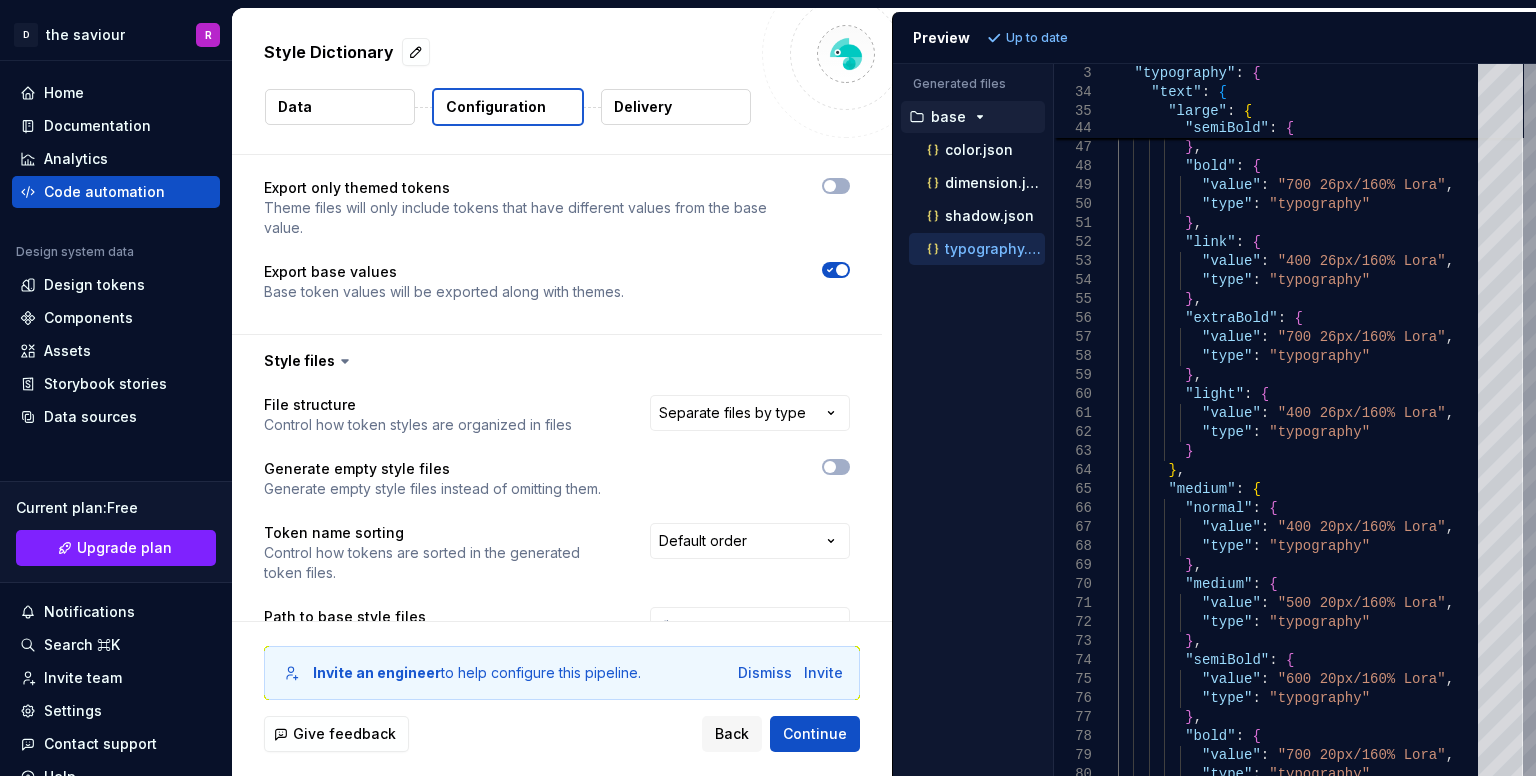 scroll, scrollTop: 1068, scrollLeft: 0, axis: vertical 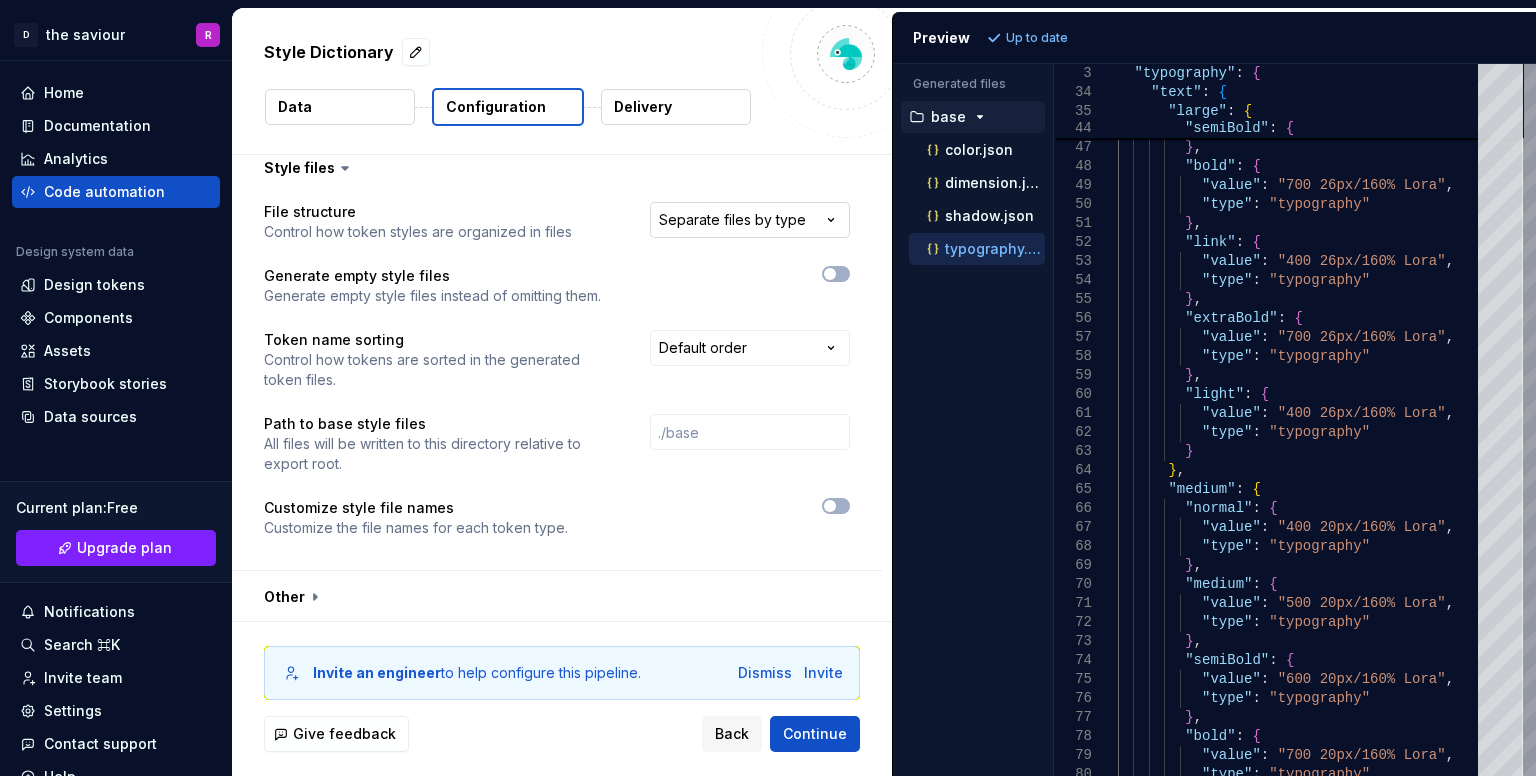 click on "**********" at bounding box center (768, 388) 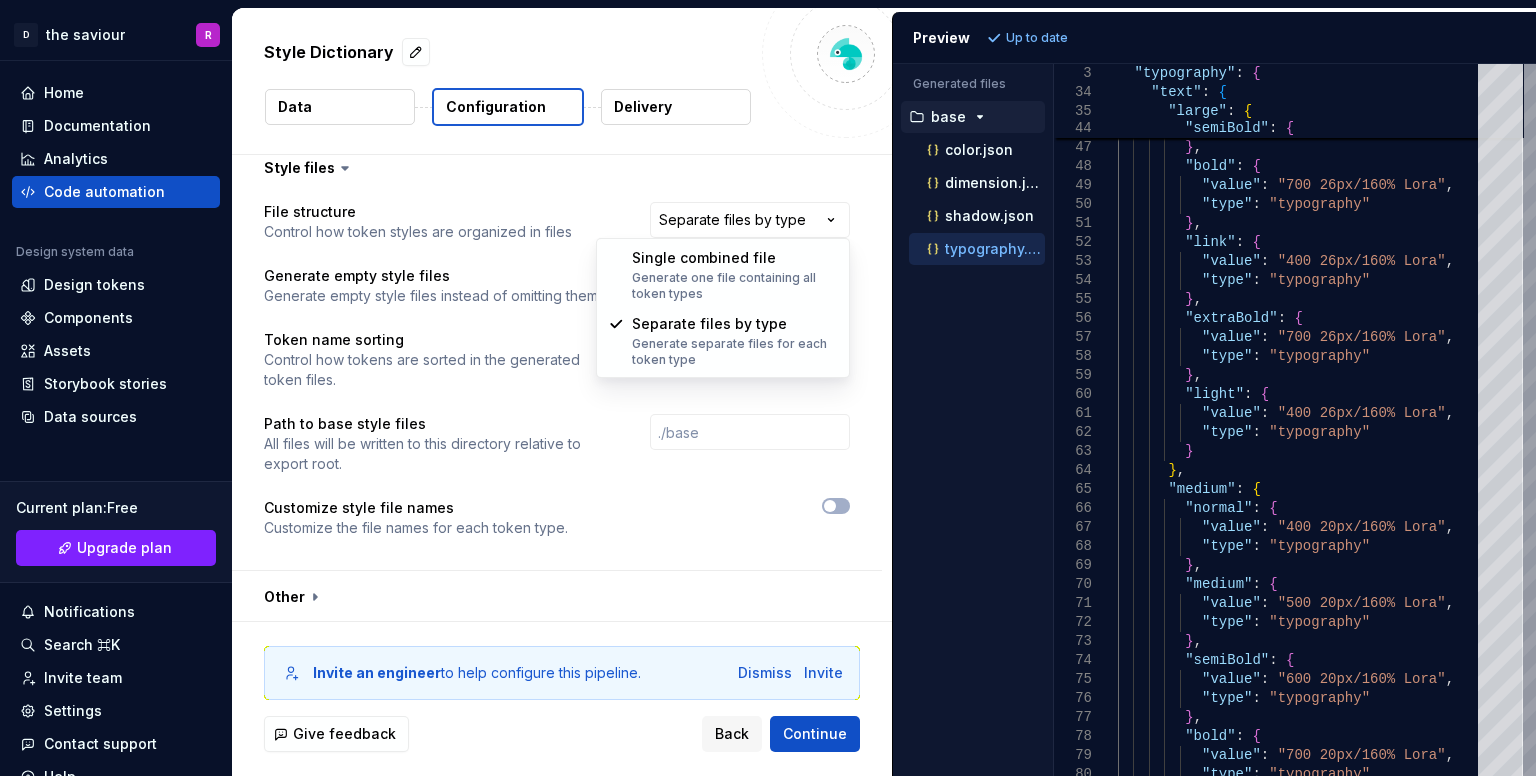 click on "**********" at bounding box center [768, 388] 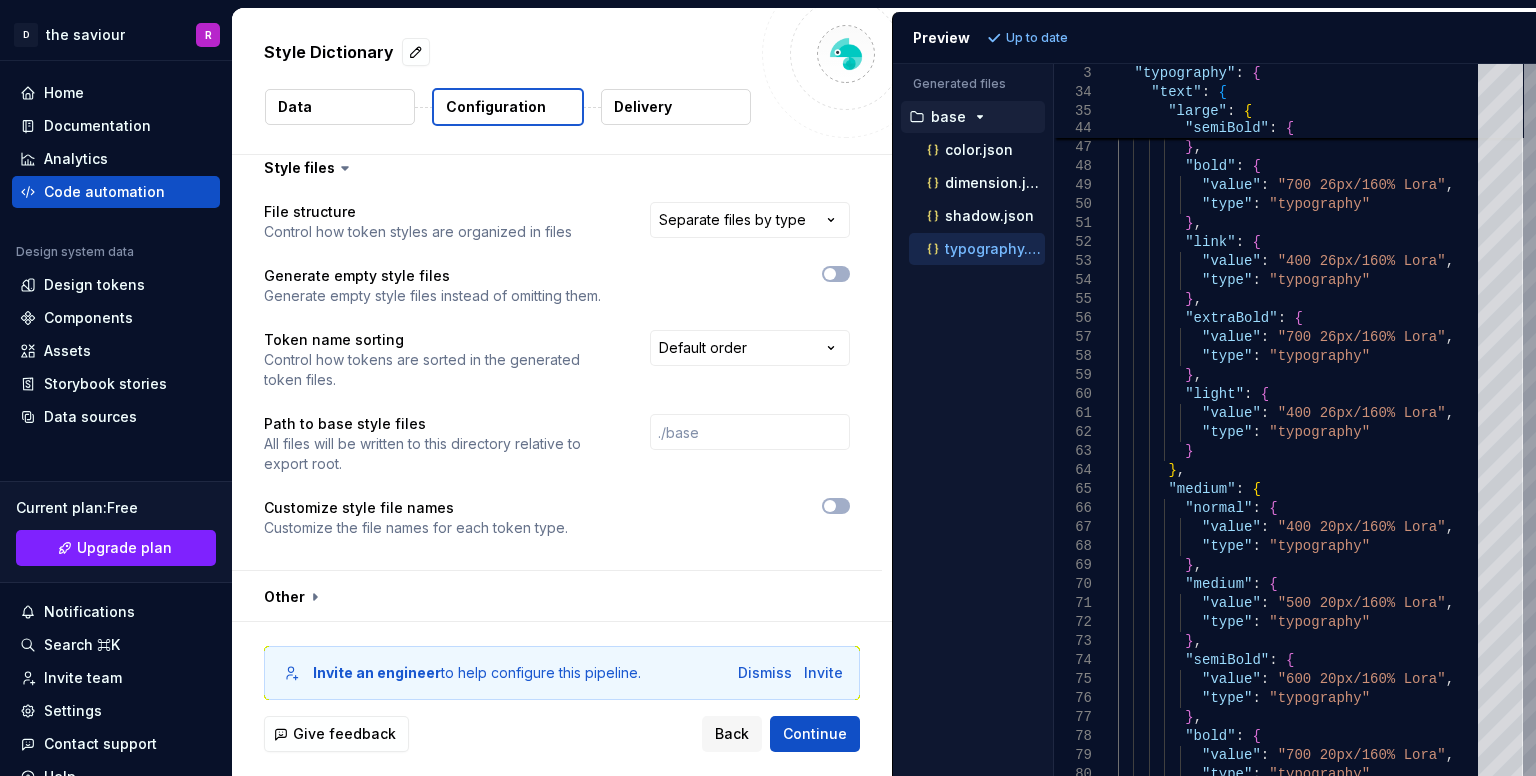 click on "**********" at bounding box center (768, 388) 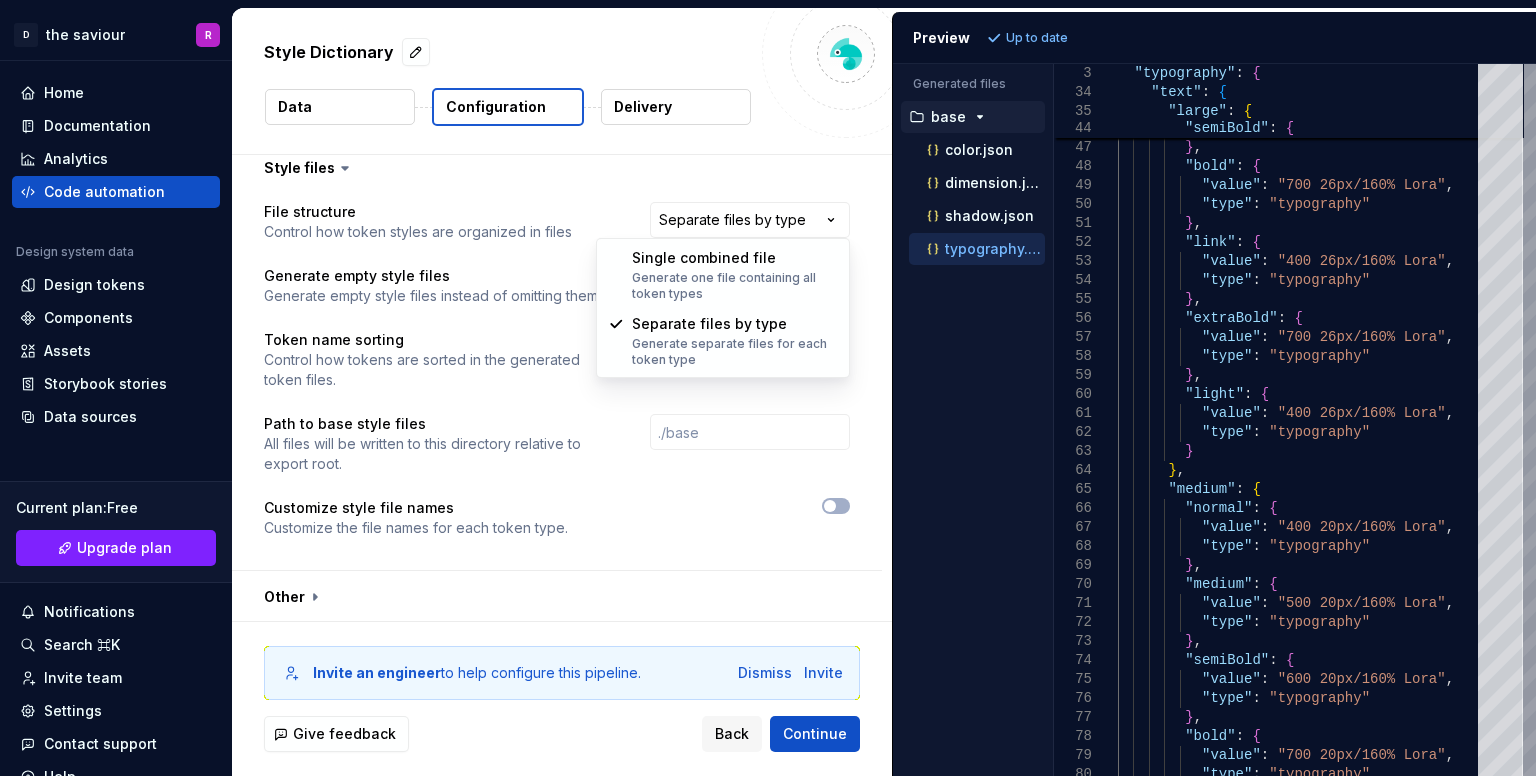 click on "**********" at bounding box center (768, 388) 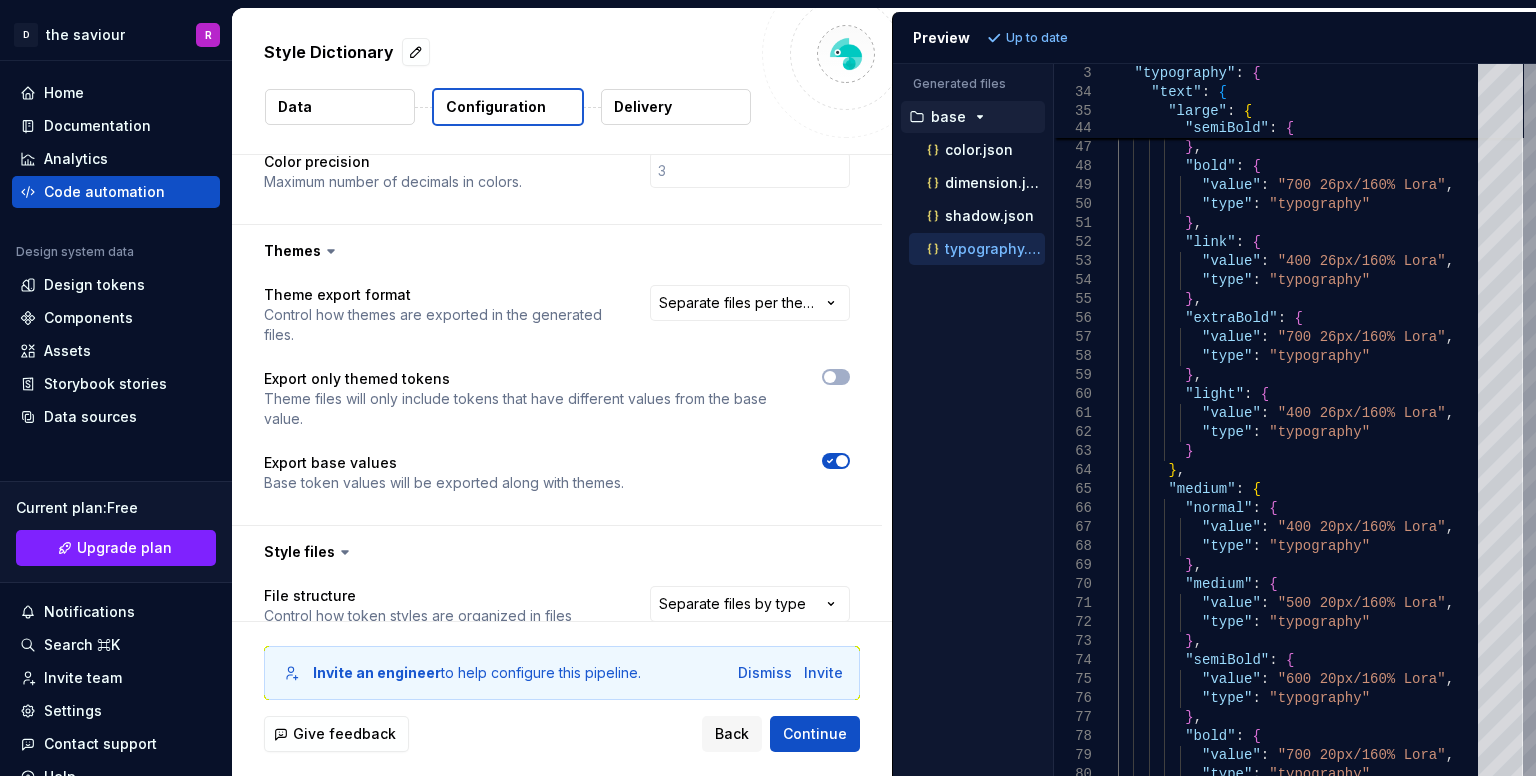 scroll, scrollTop: 1068, scrollLeft: 0, axis: vertical 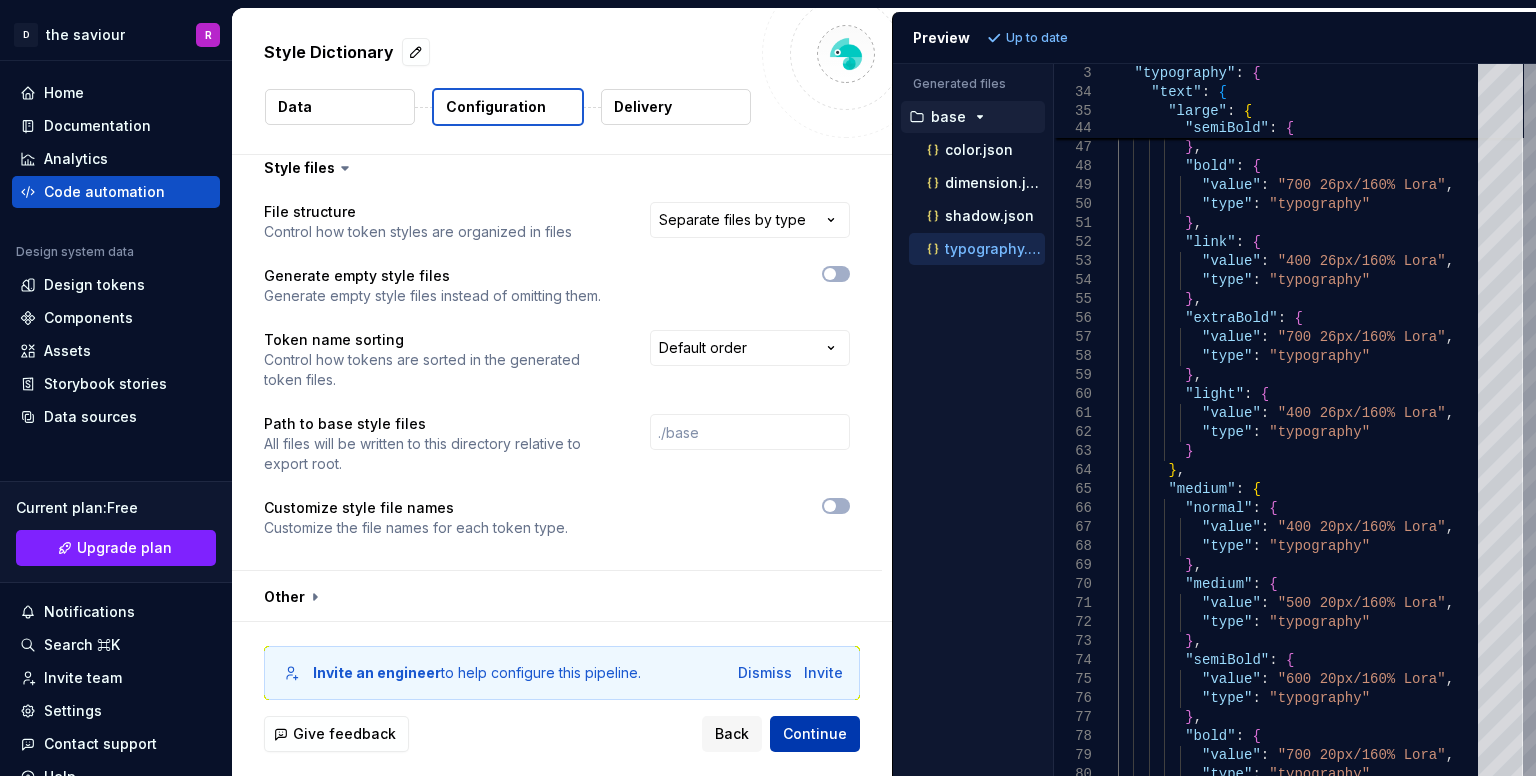 click on "Continue" at bounding box center (815, 734) 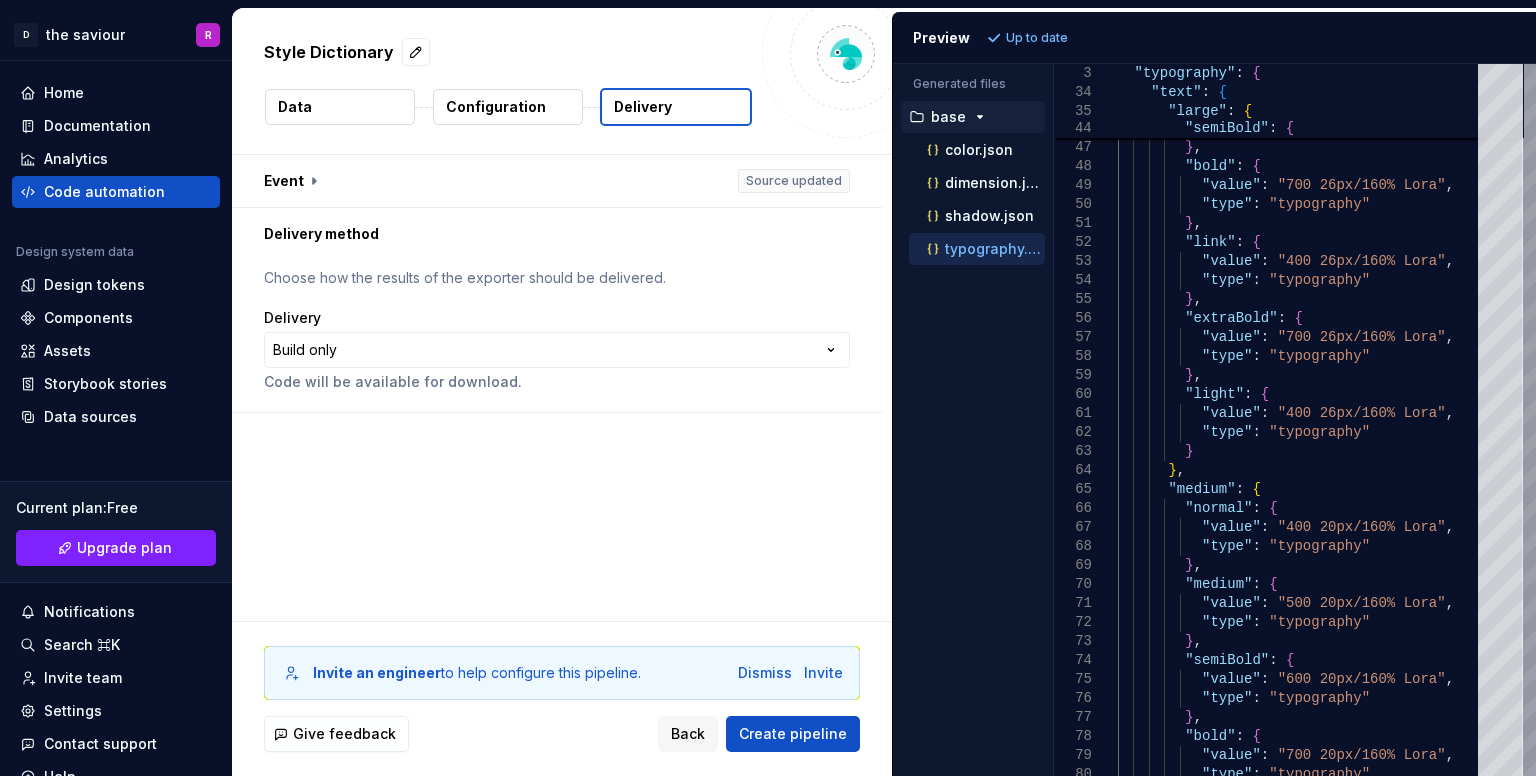 scroll, scrollTop: 0, scrollLeft: 0, axis: both 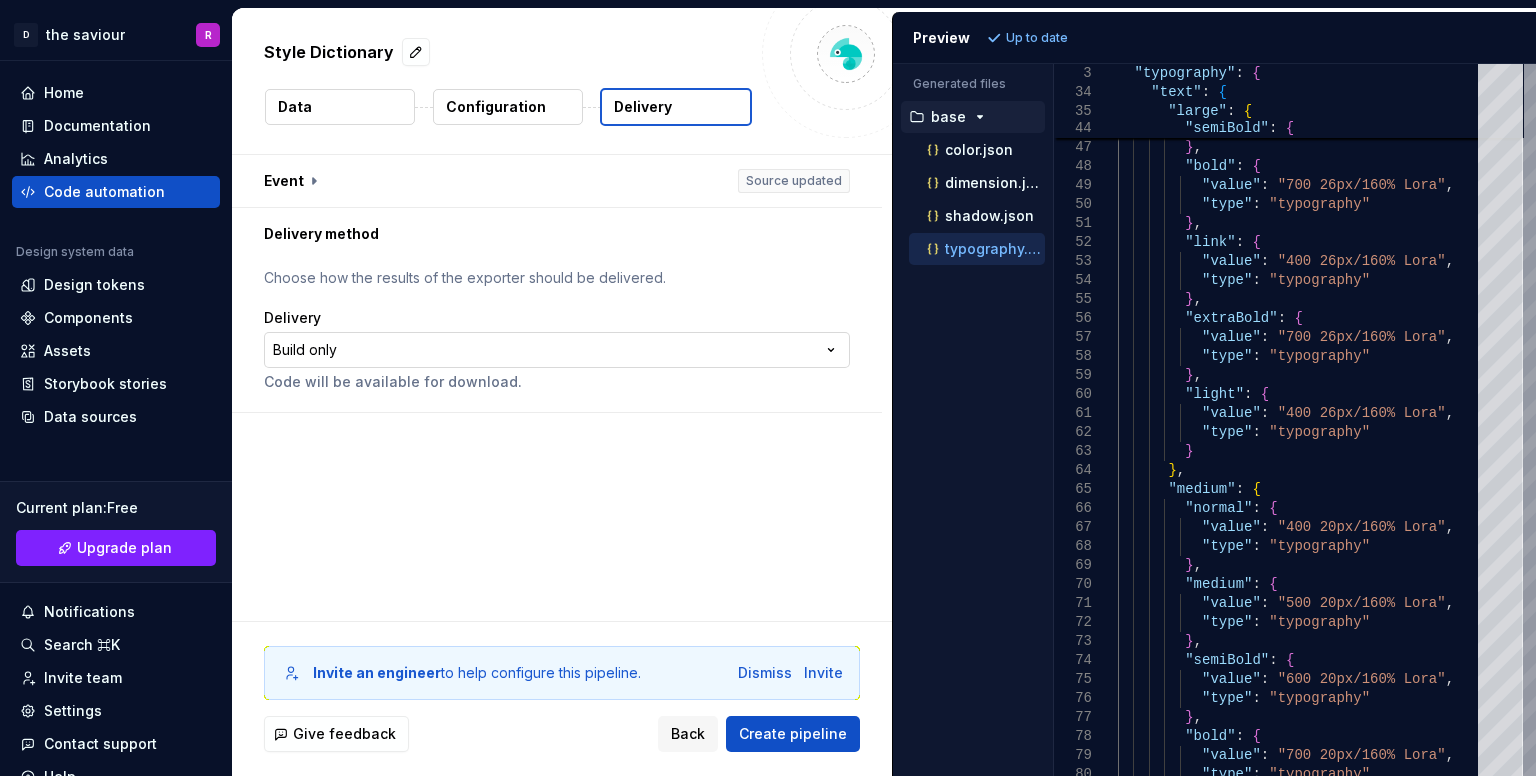 click on "**********" at bounding box center [768, 388] 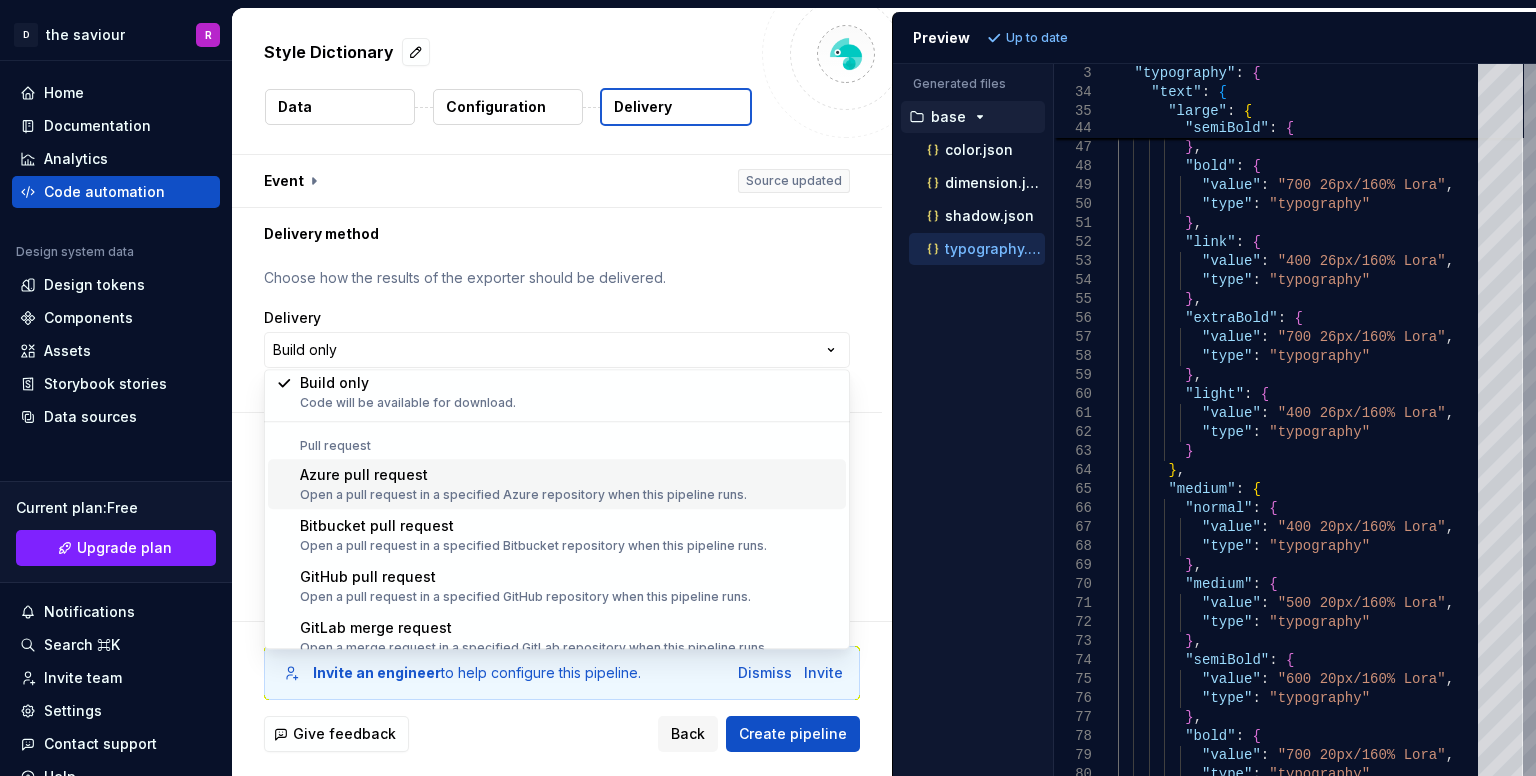 scroll, scrollTop: 56, scrollLeft: 0, axis: vertical 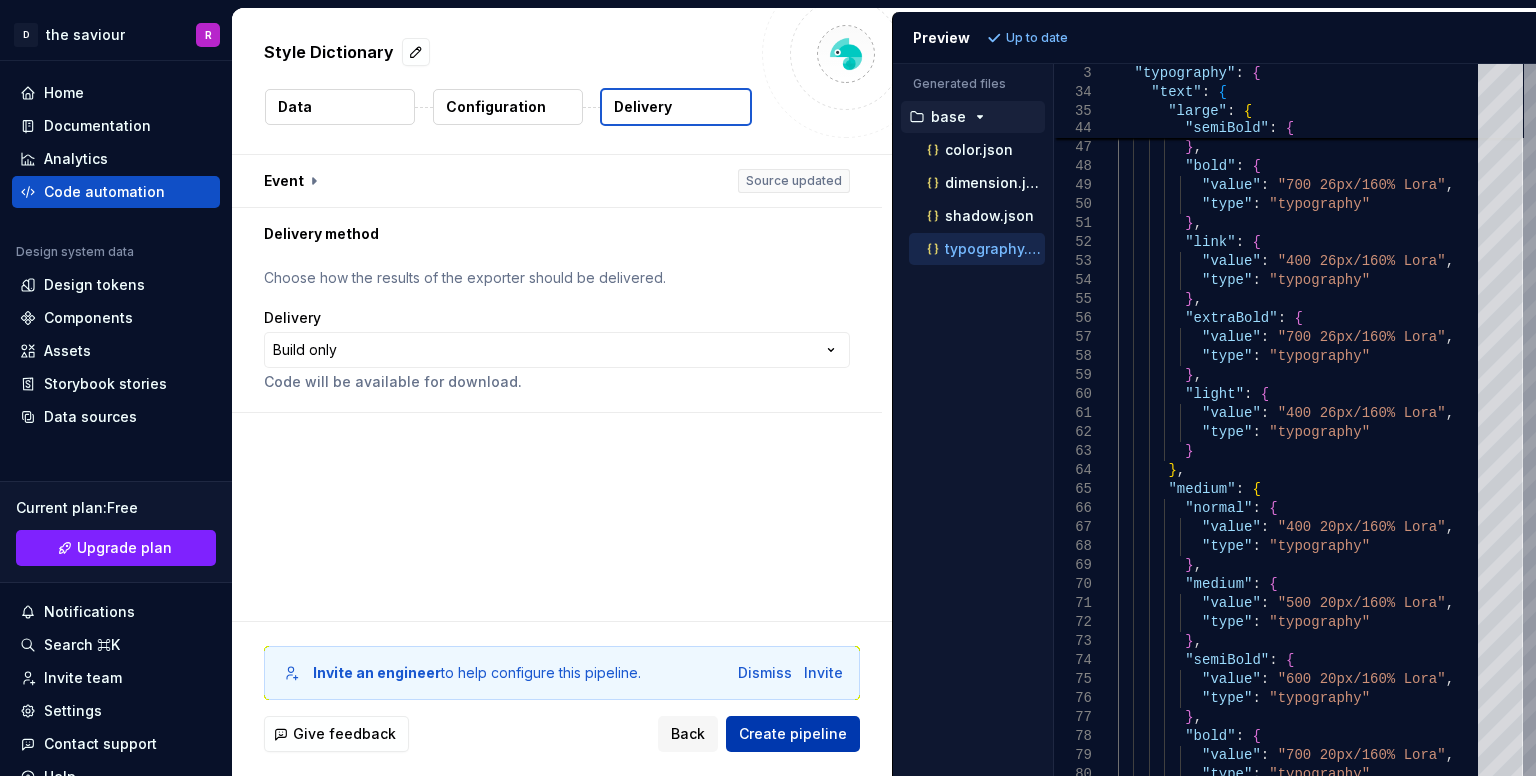 click on "Create pipeline" at bounding box center [793, 734] 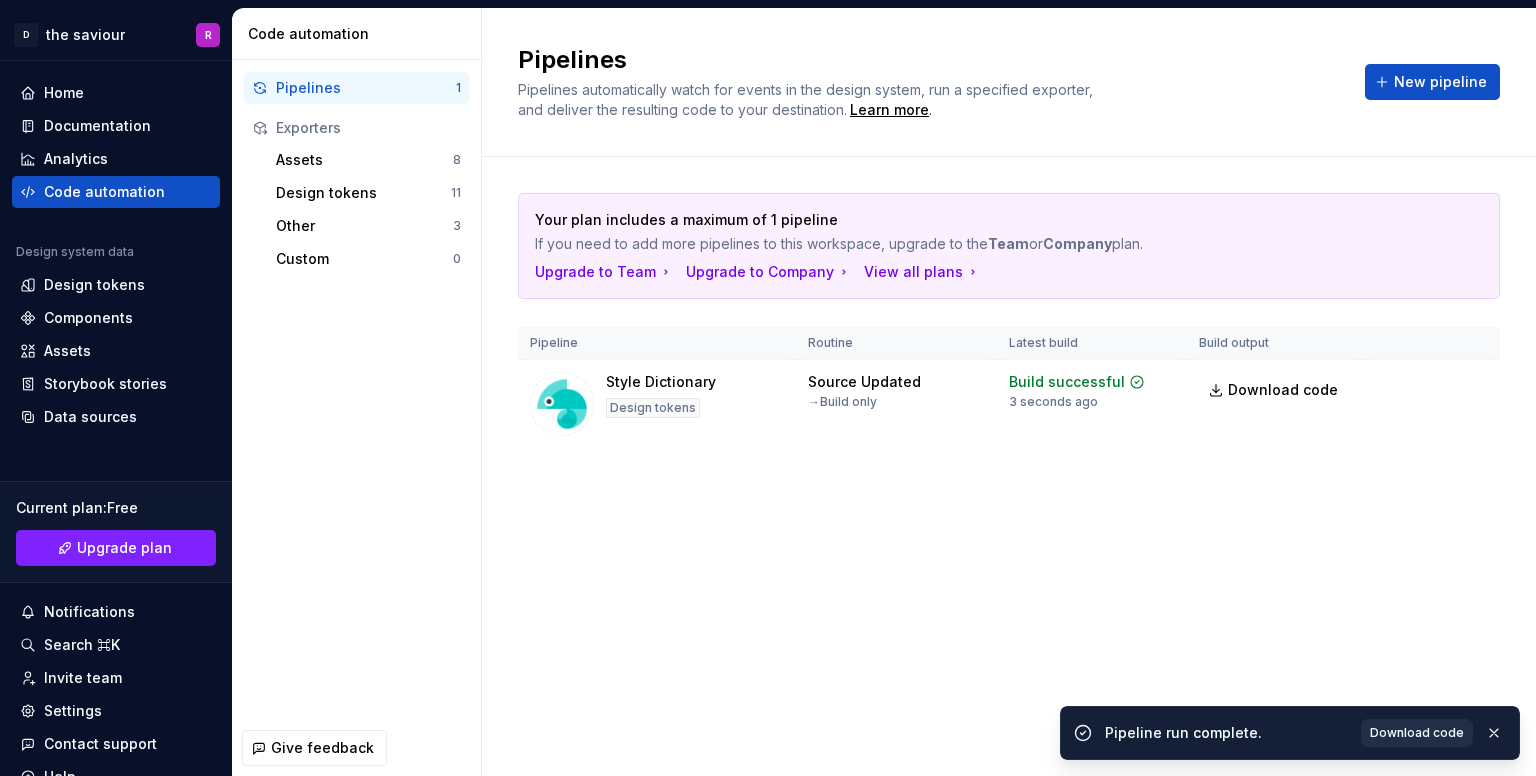 click on "Download code" at bounding box center [1417, 733] 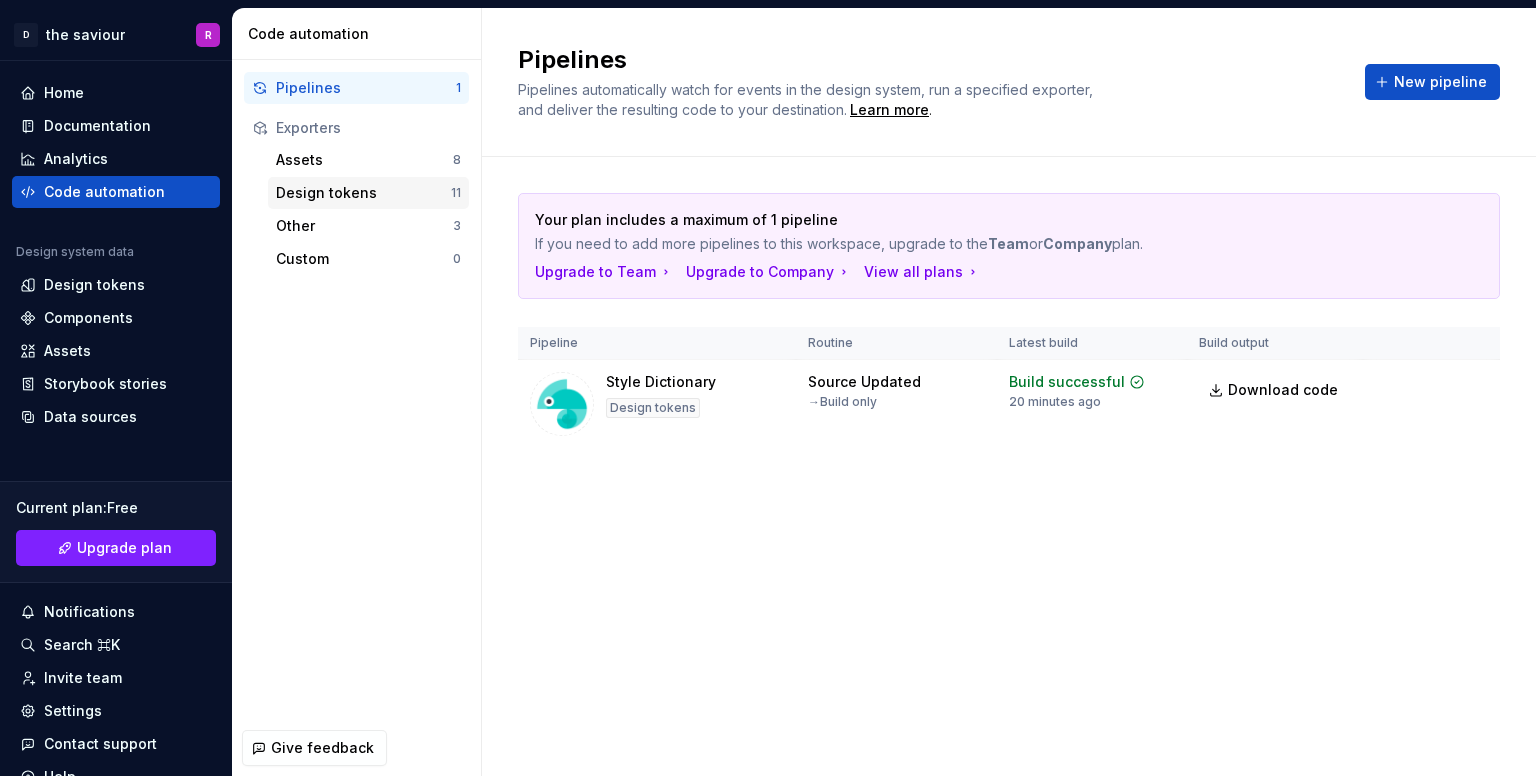 click on "Design tokens" at bounding box center (363, 193) 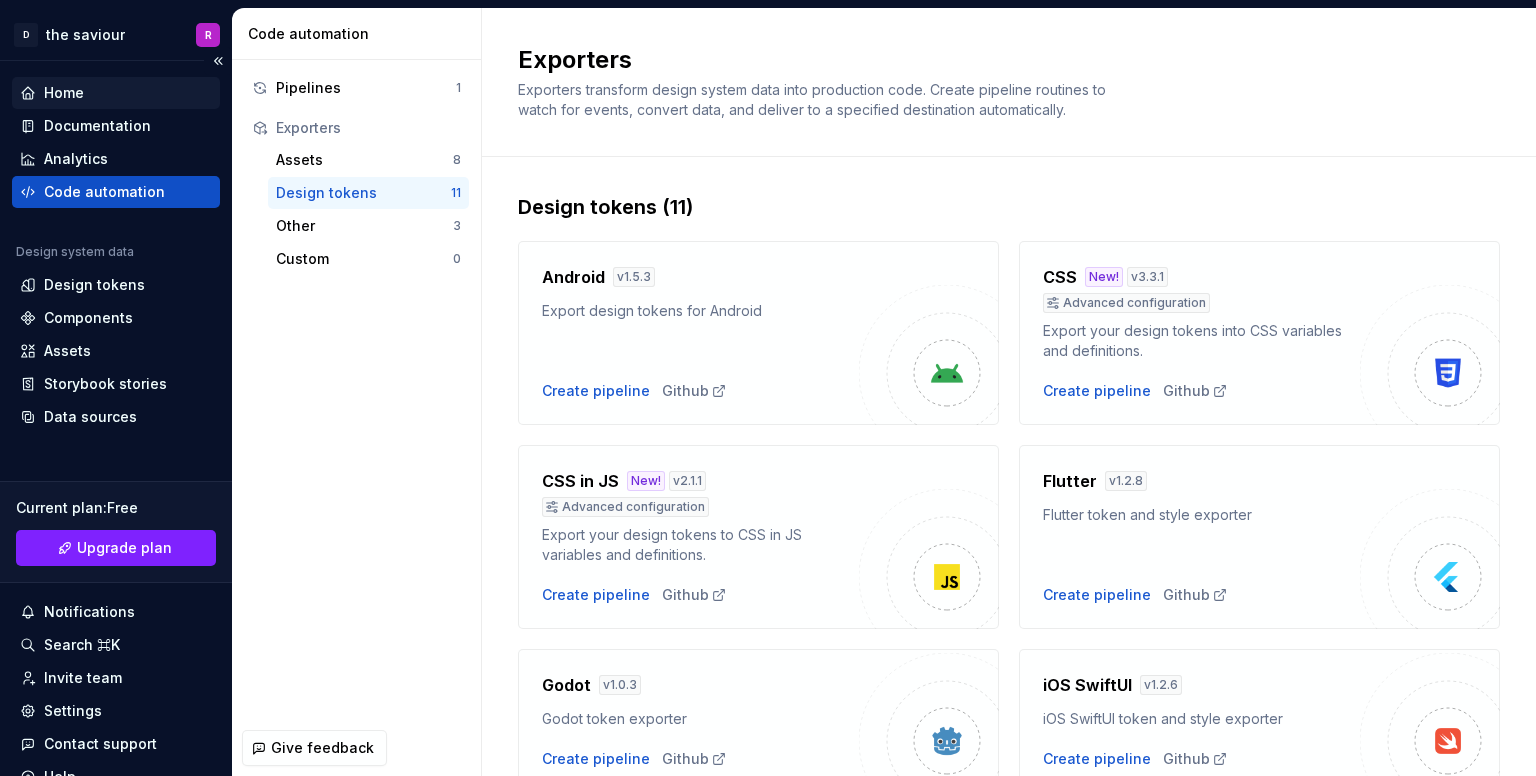 click on "Home" at bounding box center (64, 93) 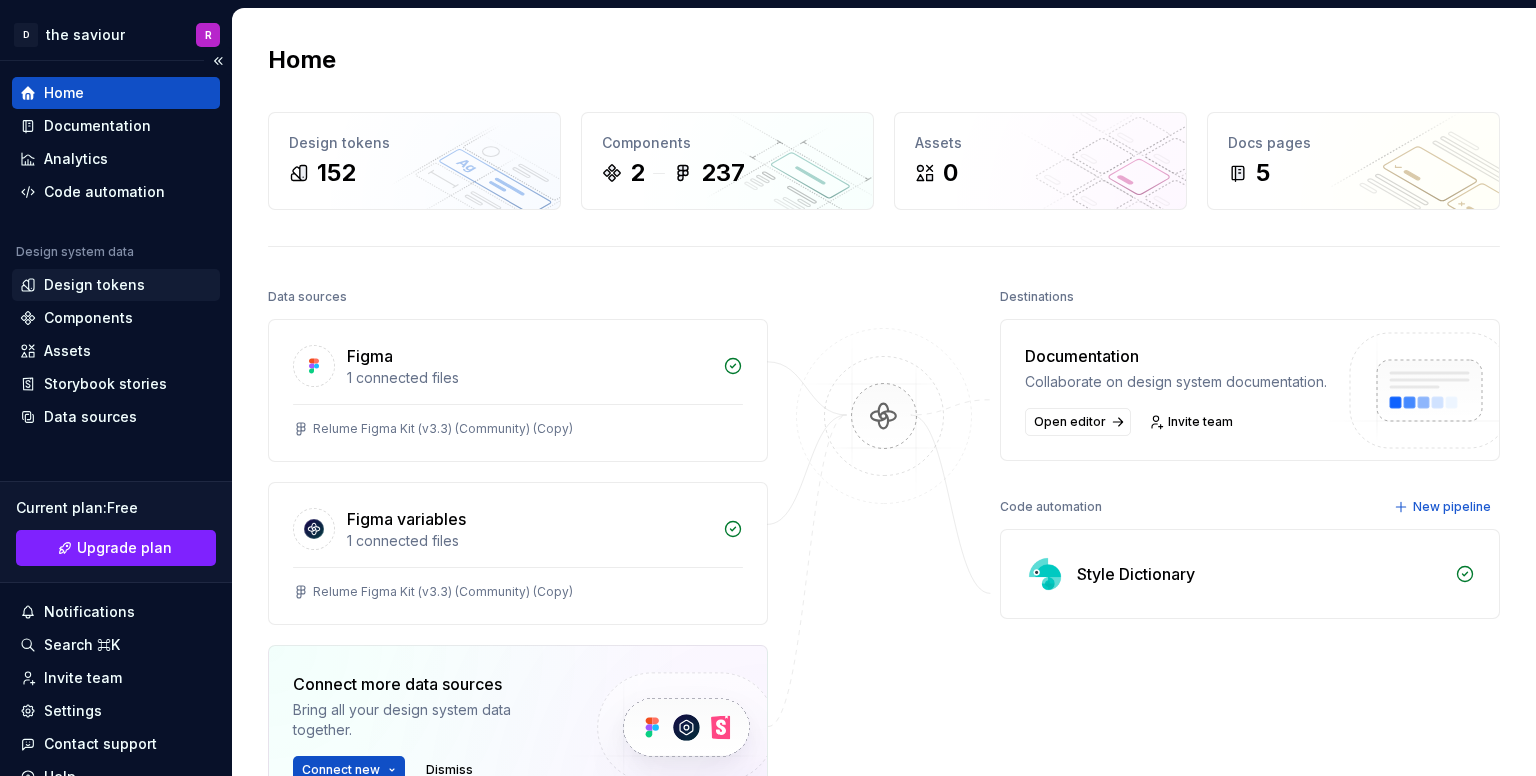 click on "Design tokens" at bounding box center [94, 285] 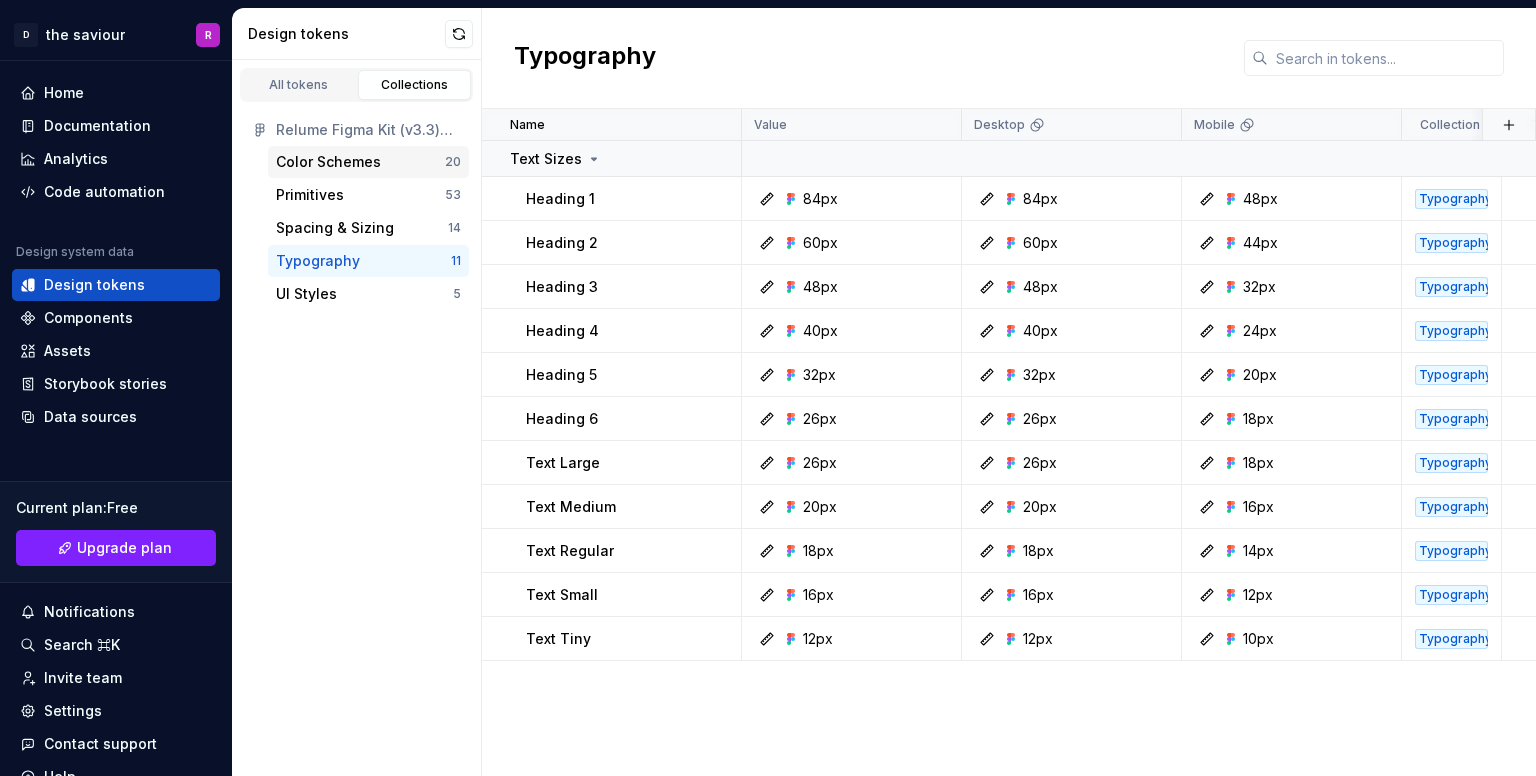 click on "Color Schemes" at bounding box center [360, 162] 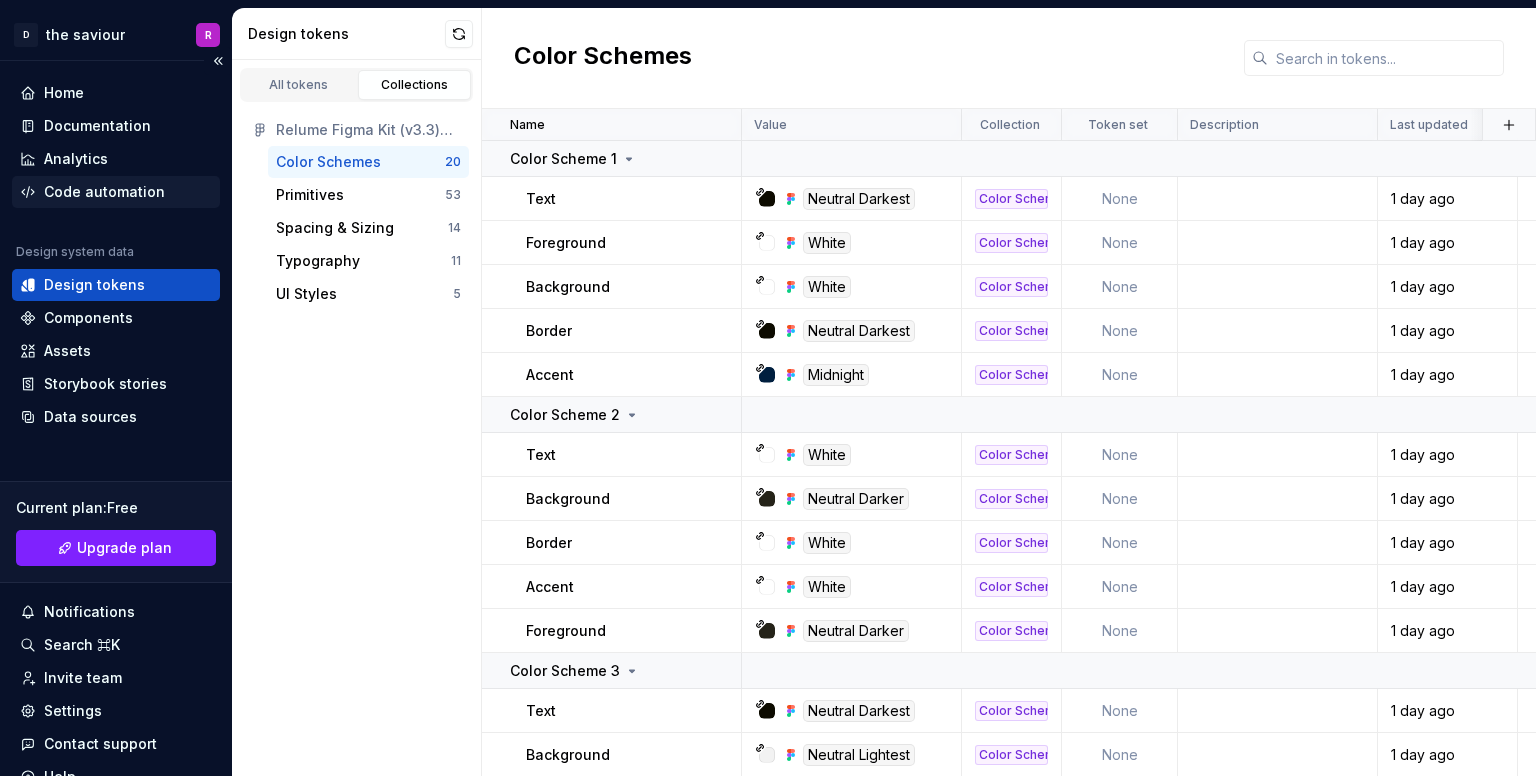 click on "Code automation" at bounding box center (104, 192) 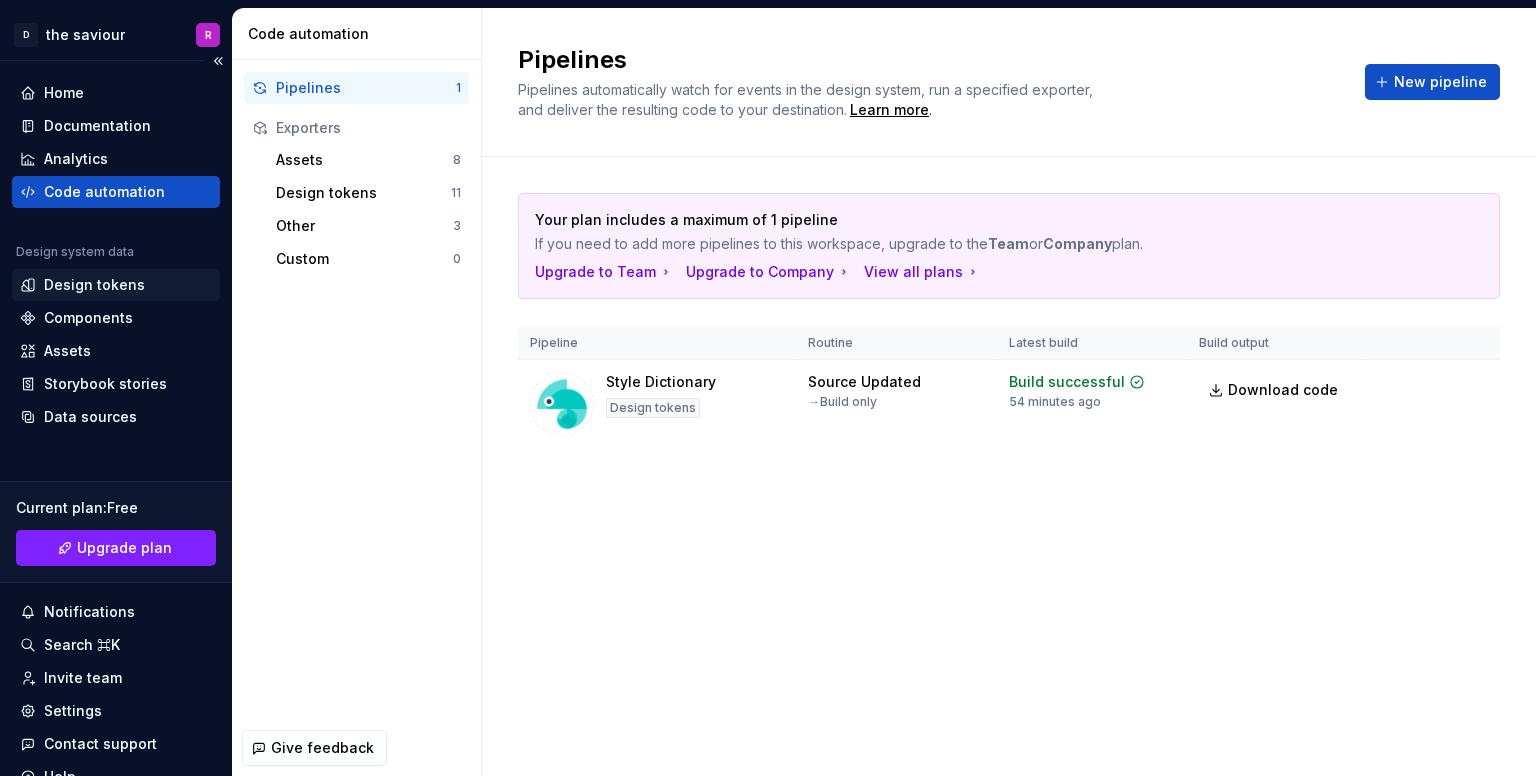 click on "Design tokens" at bounding box center (94, 285) 